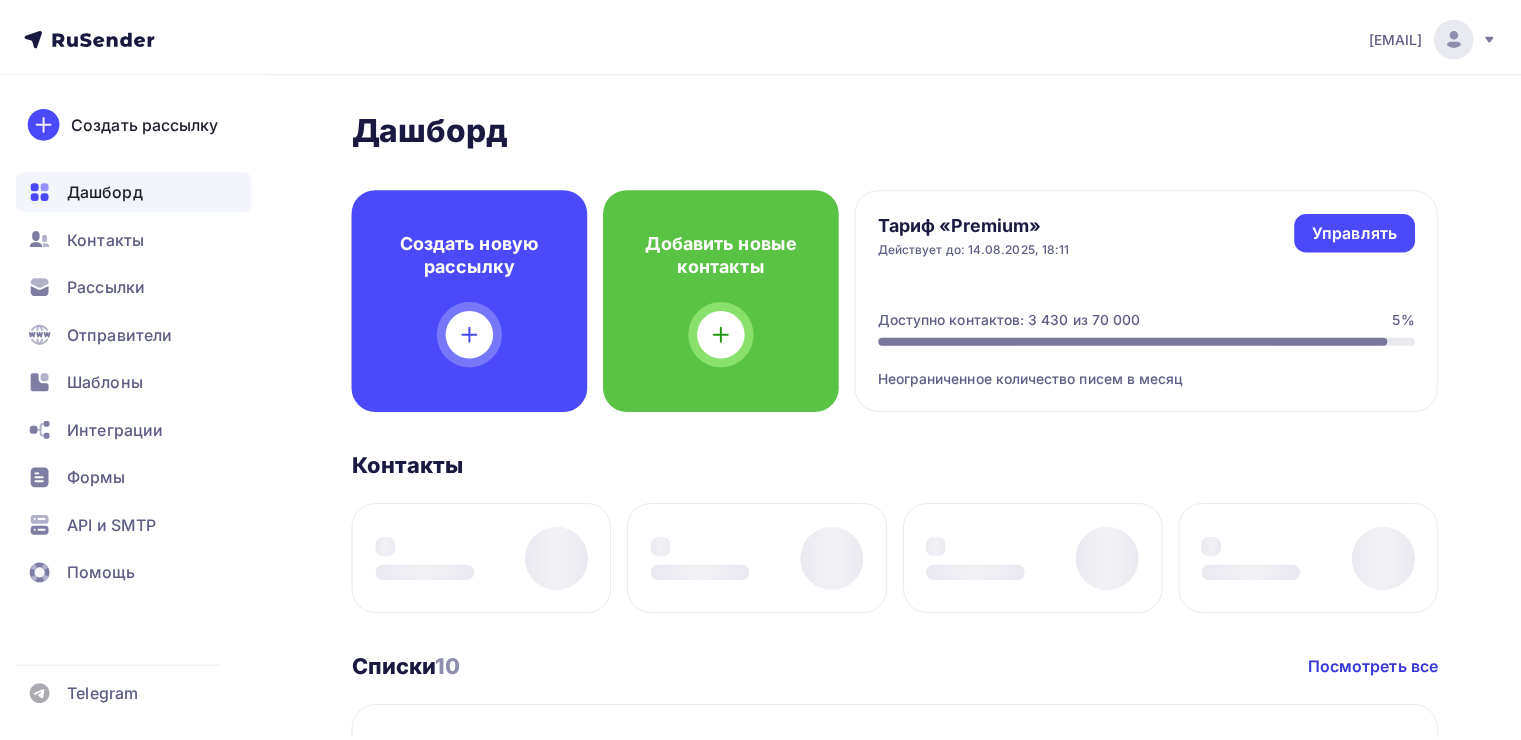 scroll, scrollTop: 0, scrollLeft: 0, axis: both 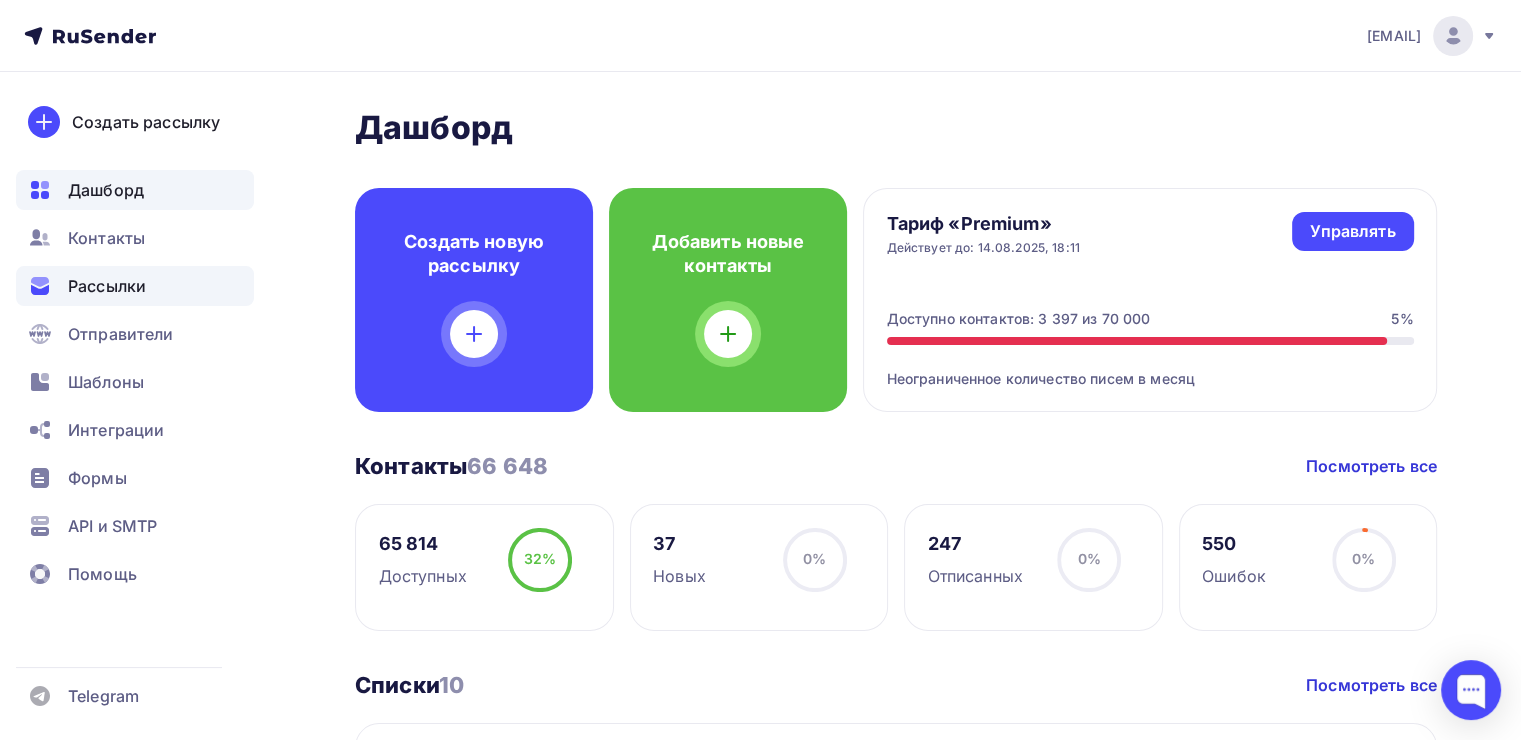 click on "Рассылки" at bounding box center (107, 286) 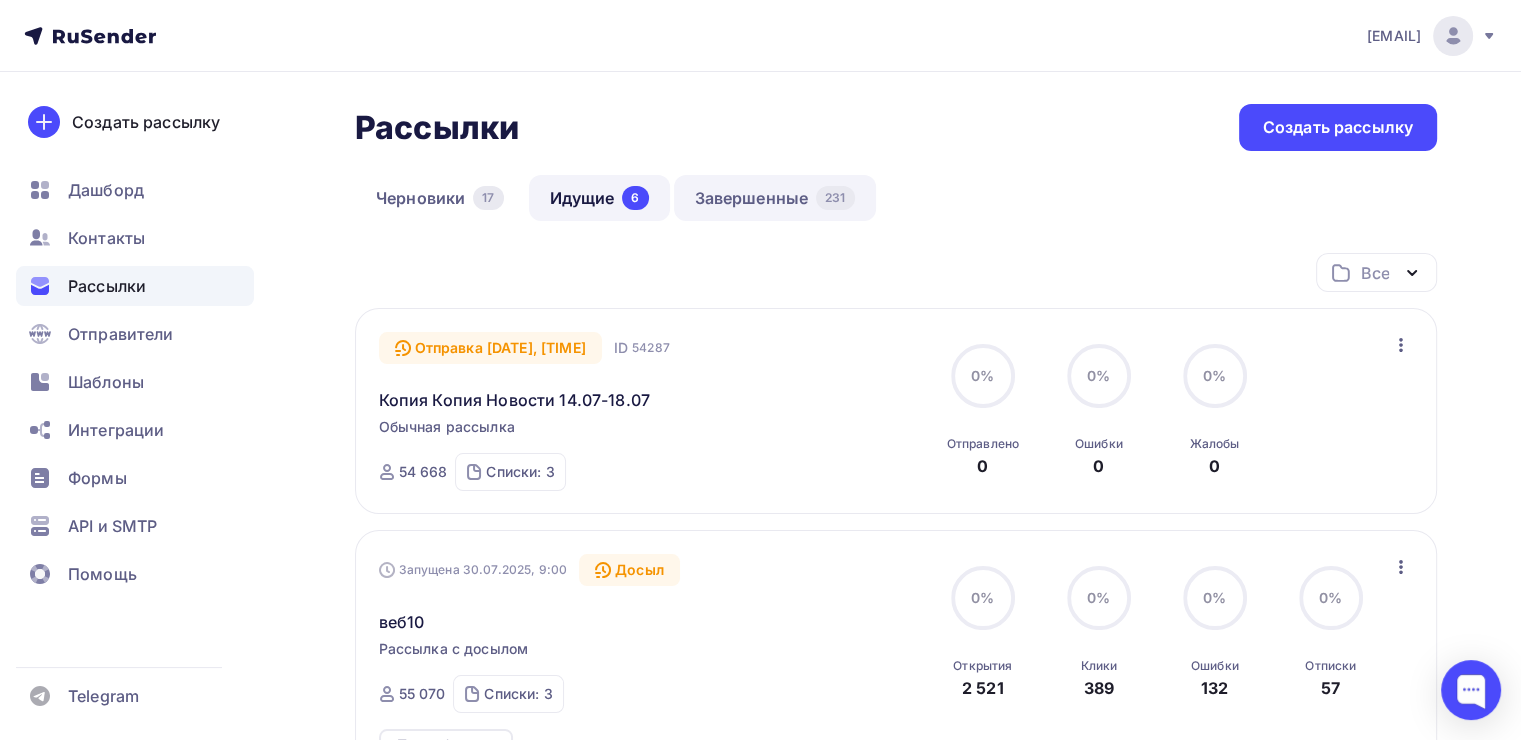 click on "Завершенные
231" at bounding box center (775, 198) 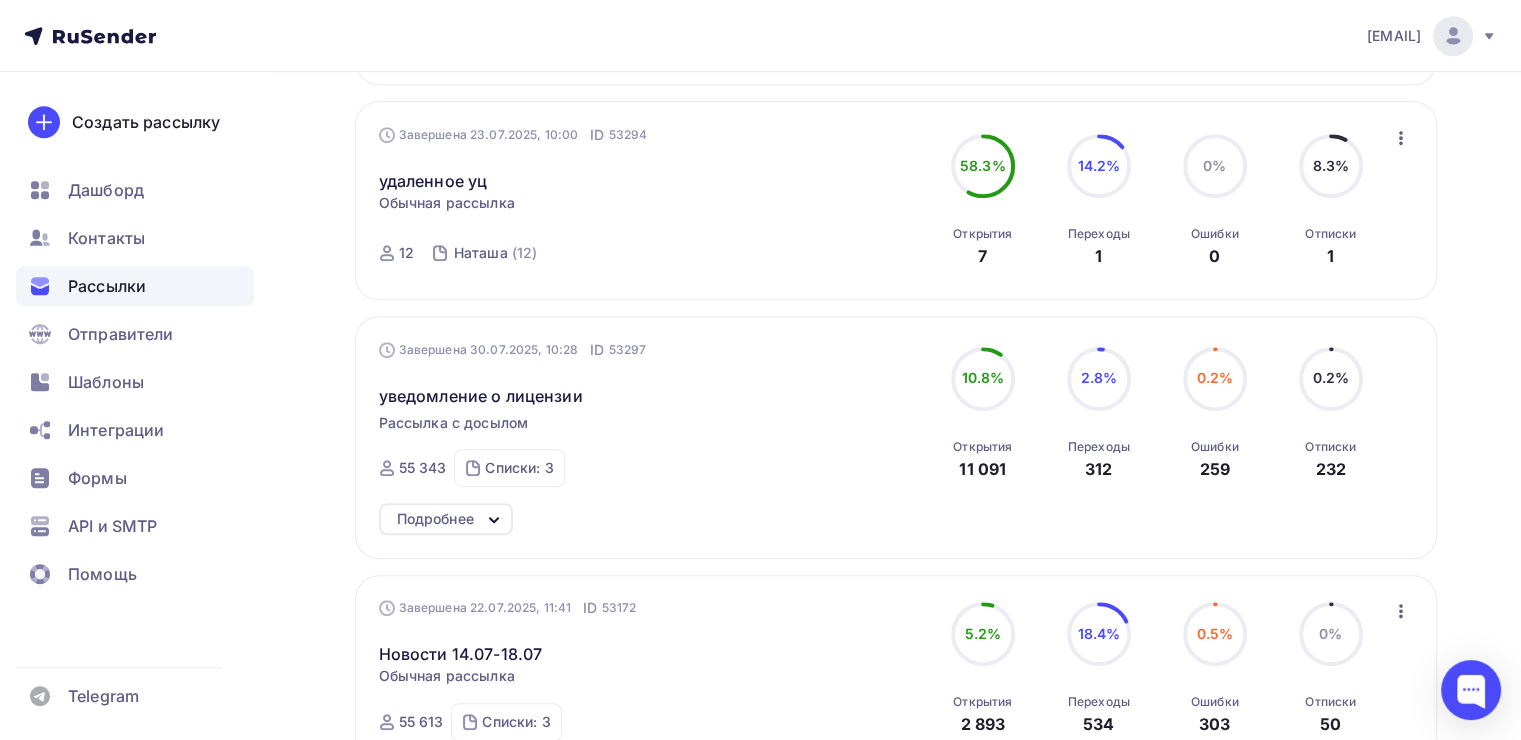 scroll, scrollTop: 1200, scrollLeft: 0, axis: vertical 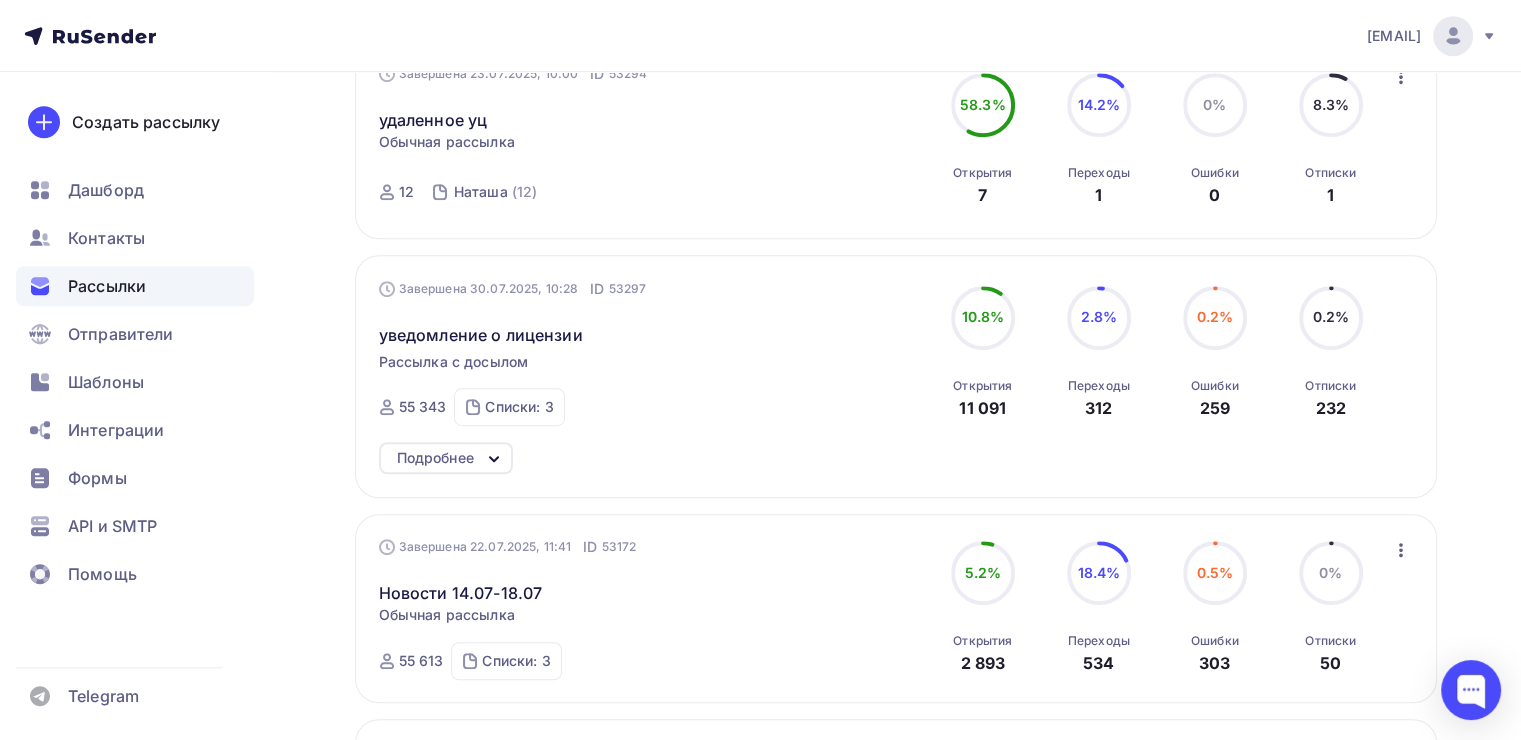 click on "Подробнее" at bounding box center [446, 458] 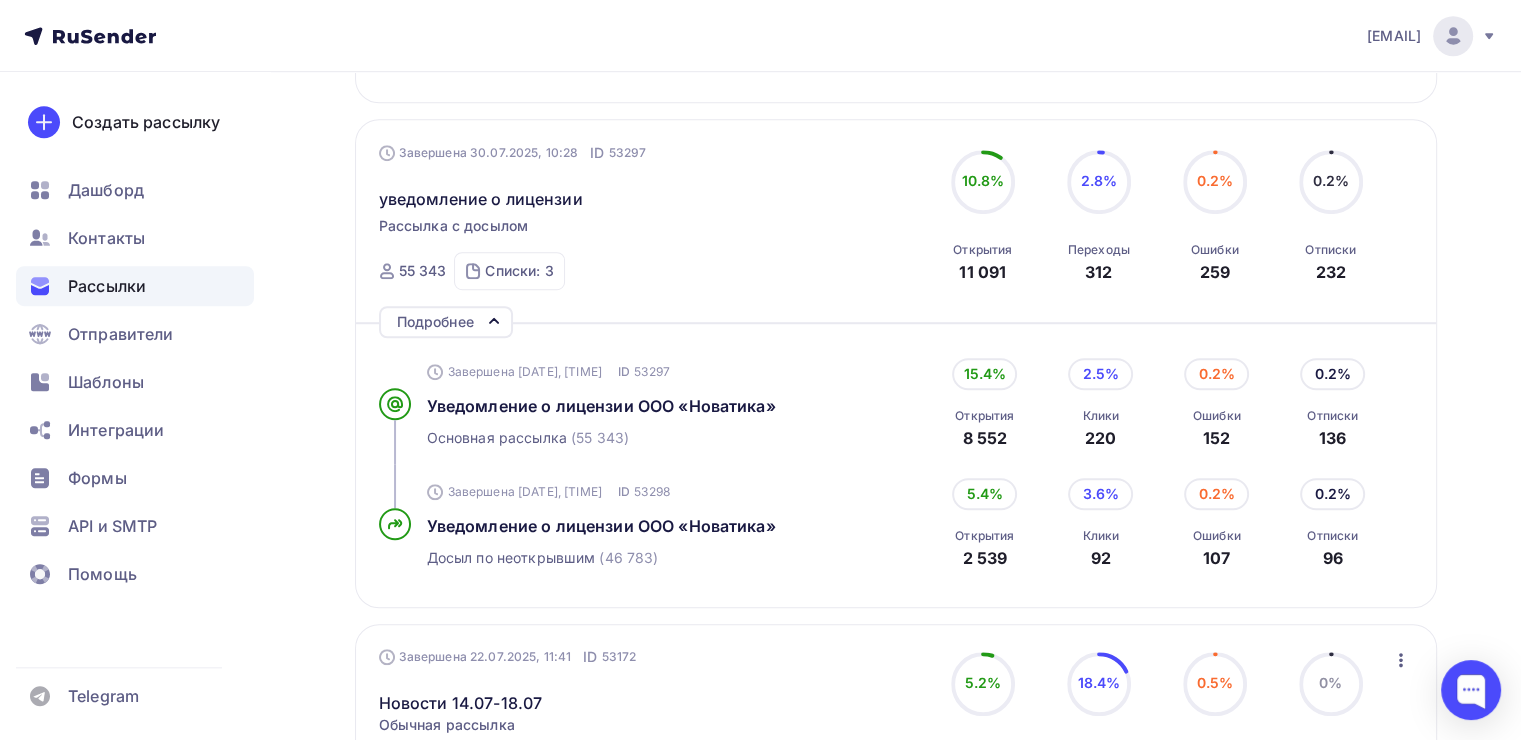scroll, scrollTop: 1400, scrollLeft: 0, axis: vertical 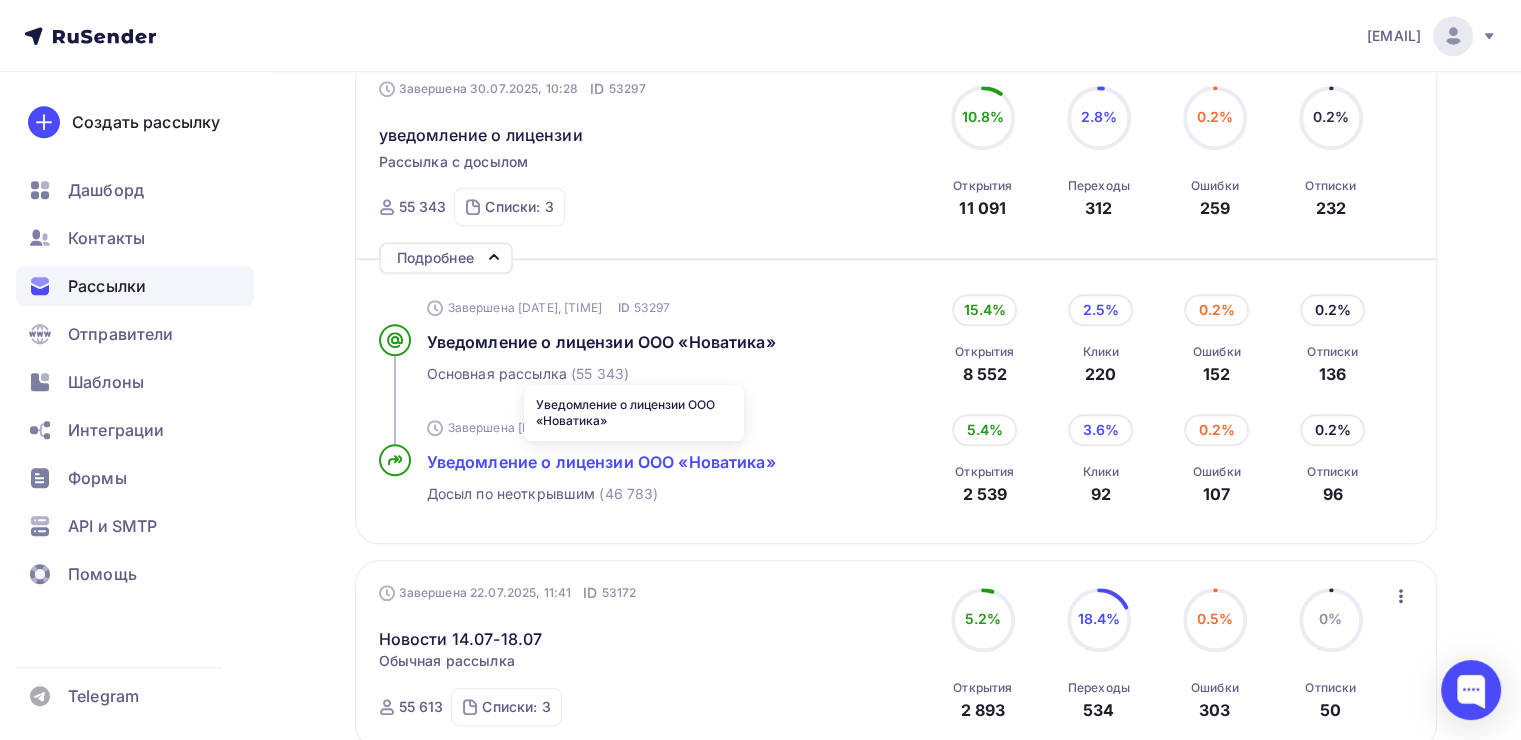 click on "Уведомление о лицензии ООО «Новатика»" at bounding box center (601, 462) 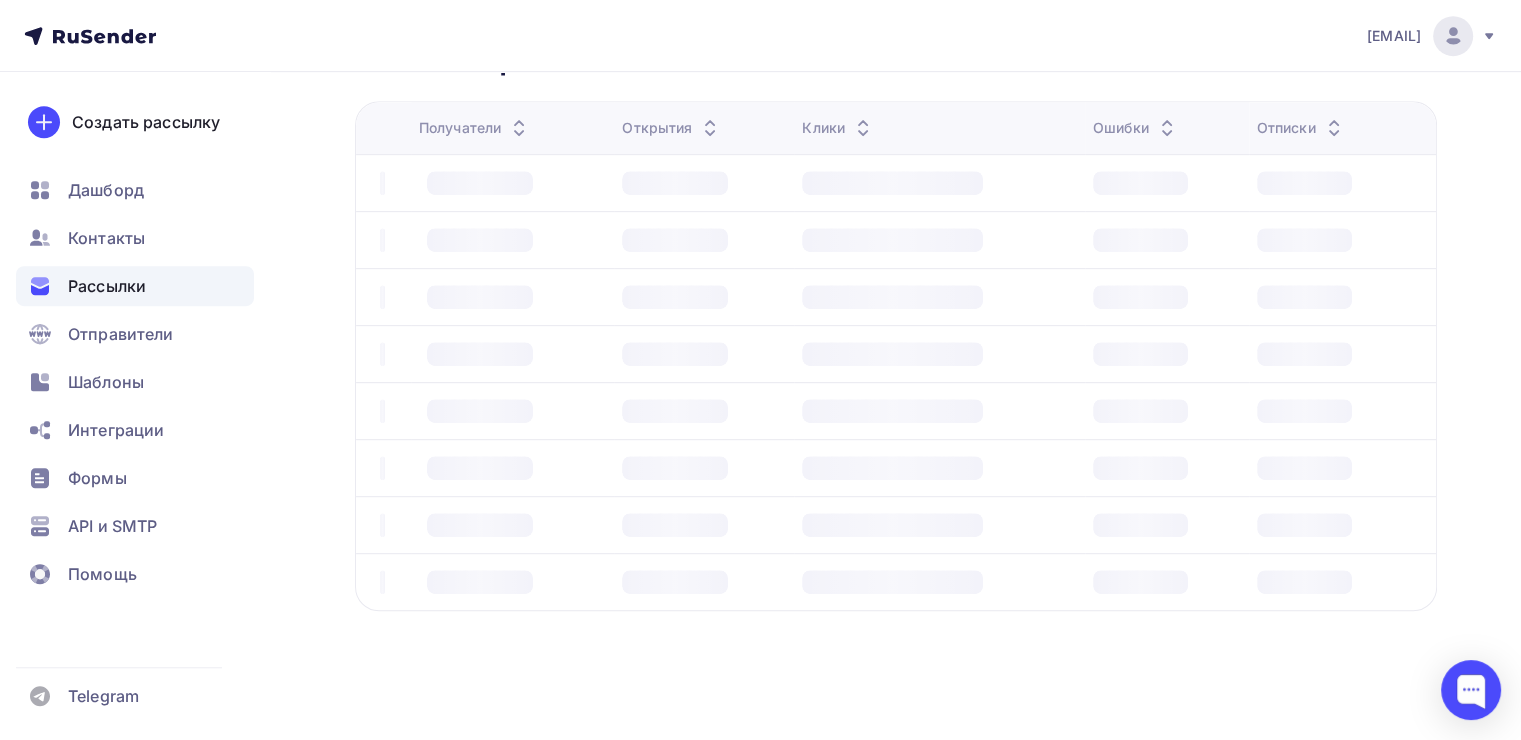 scroll, scrollTop: 0, scrollLeft: 0, axis: both 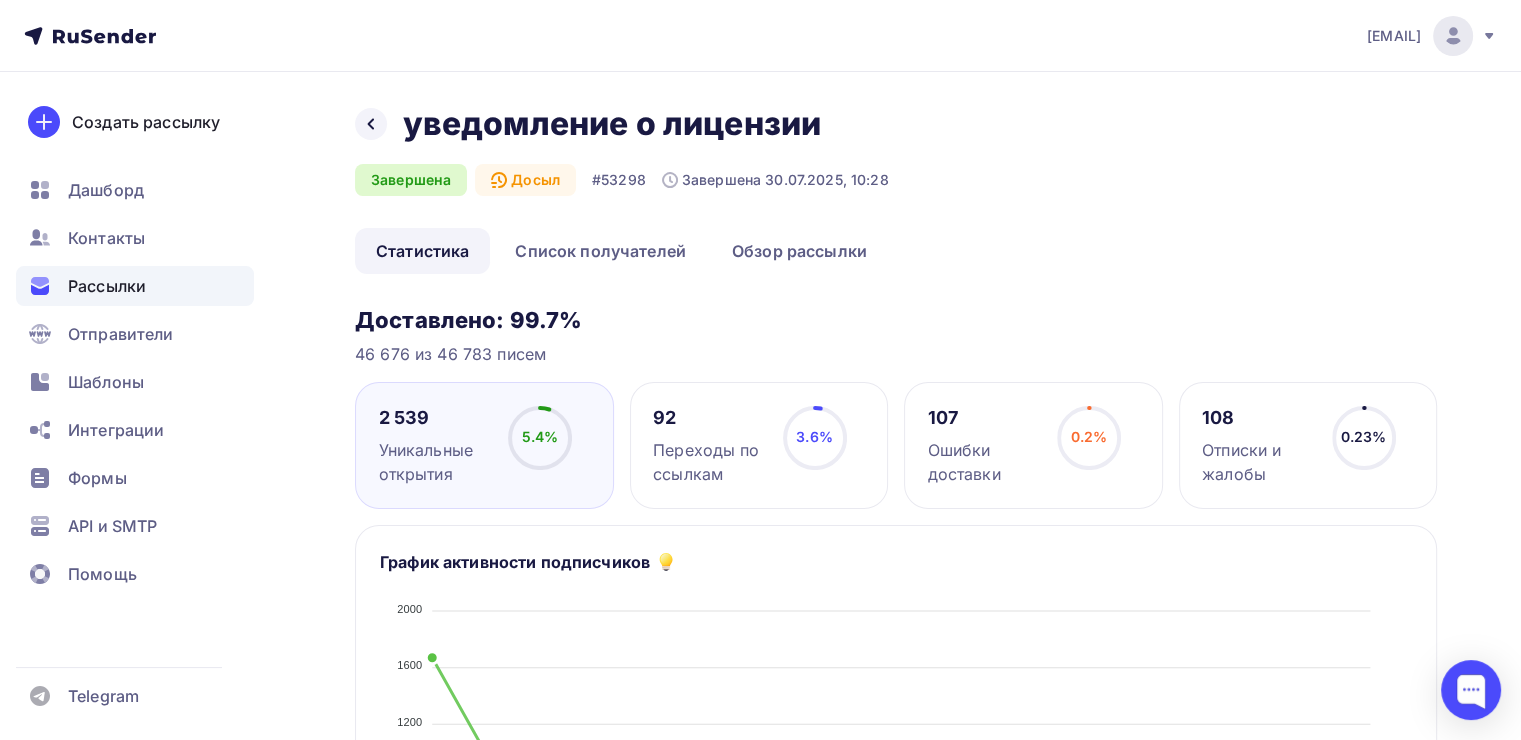 click on "Рассылки" at bounding box center [135, 286] 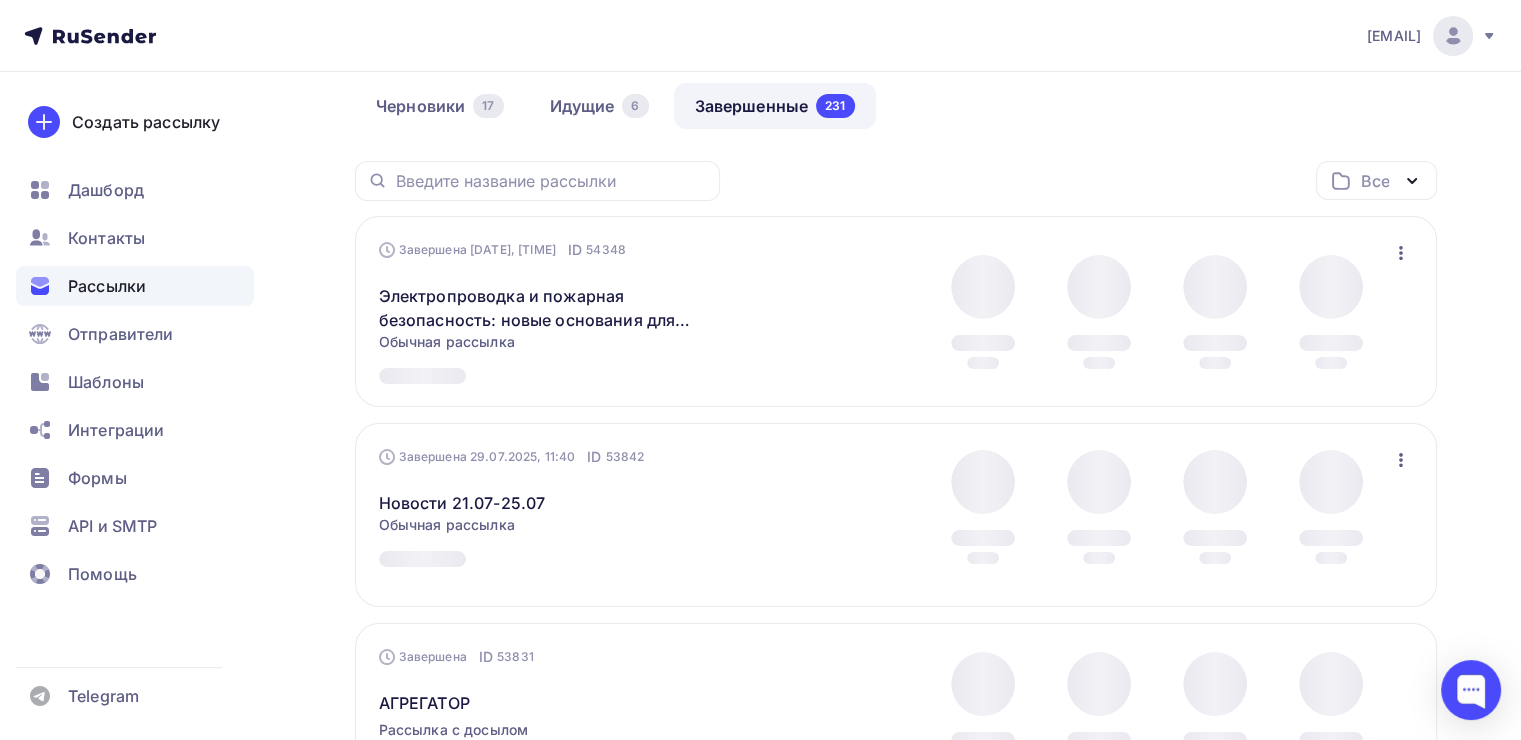 scroll, scrollTop: 100, scrollLeft: 0, axis: vertical 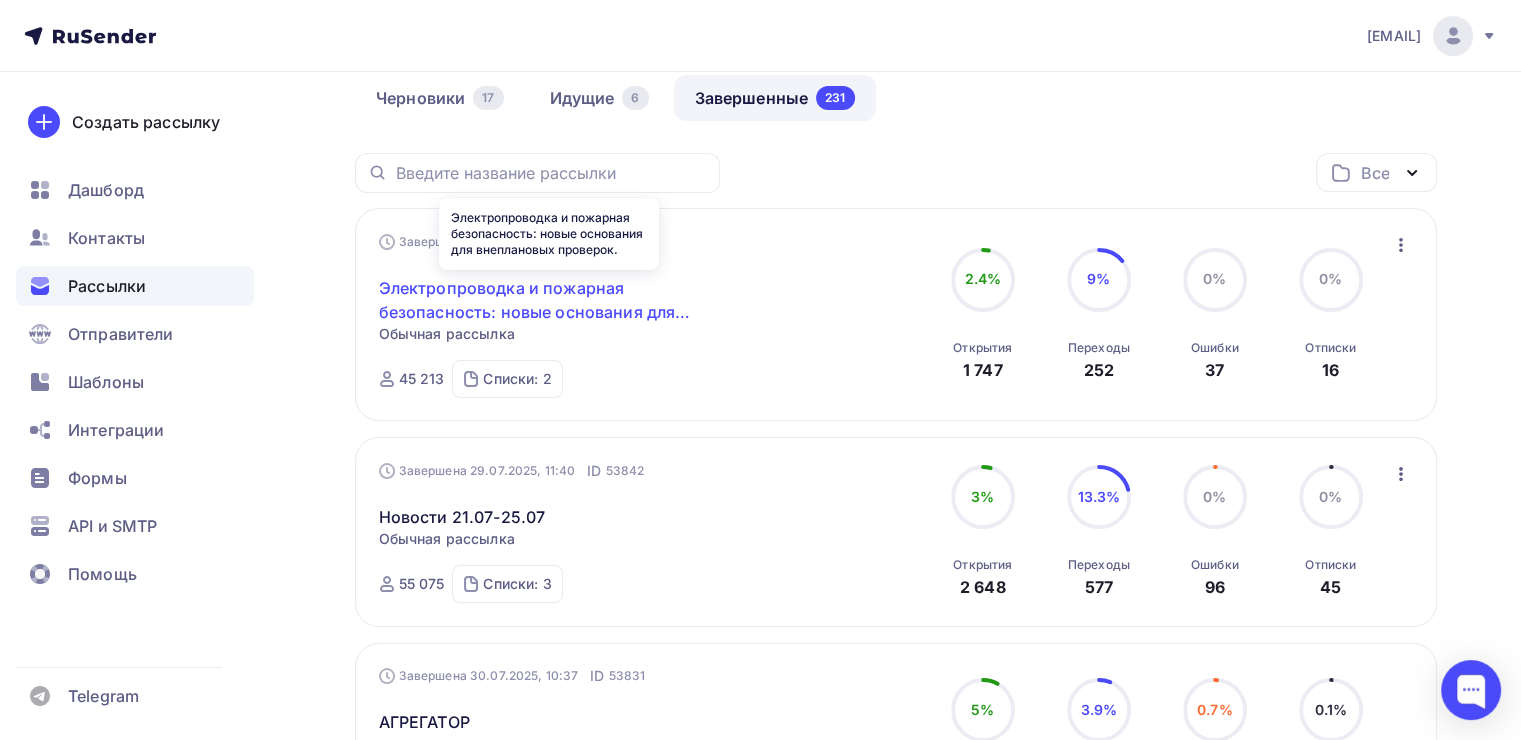click on "Электропроводка и пожарная безопасность: новые основания для внеплановых проверок." at bounding box center (550, 300) 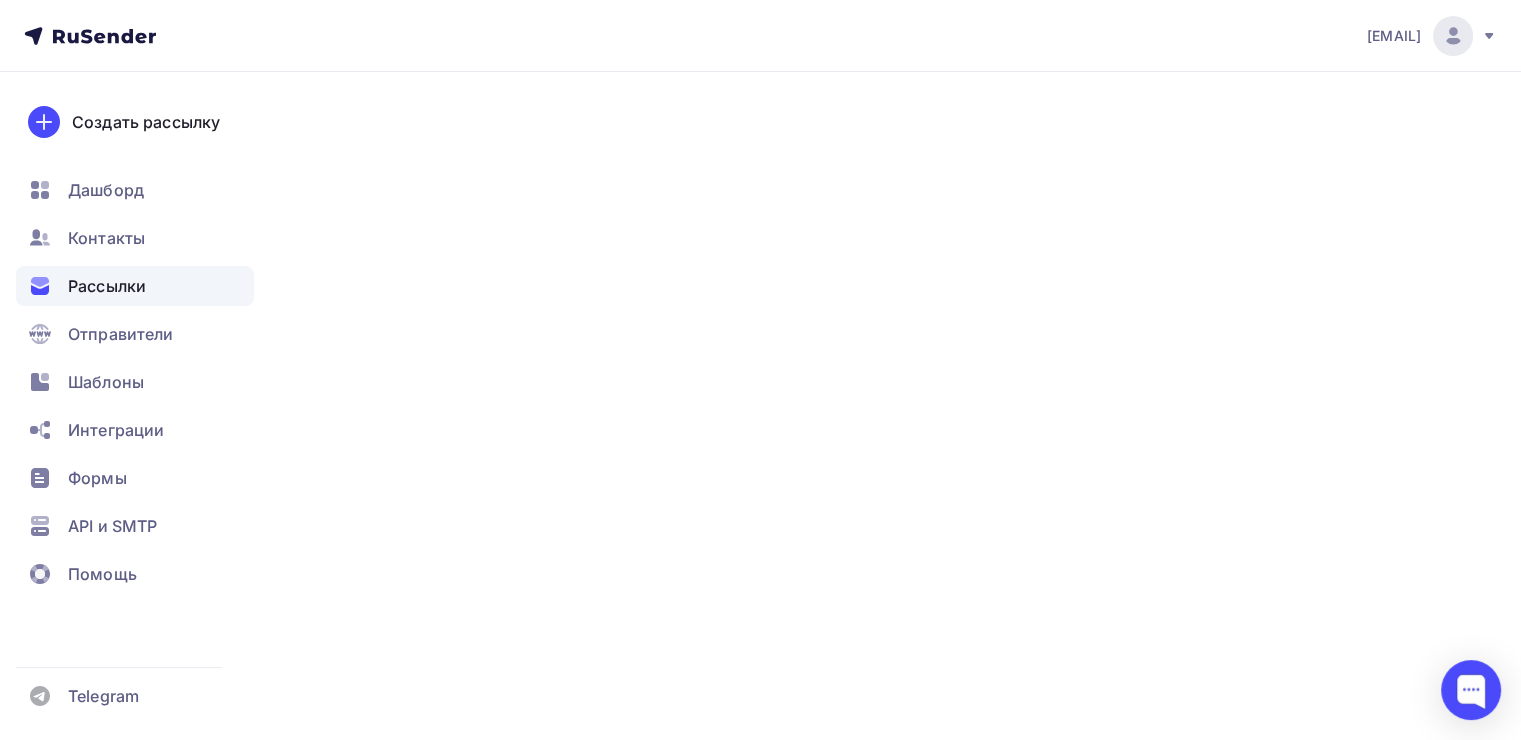 scroll, scrollTop: 0, scrollLeft: 0, axis: both 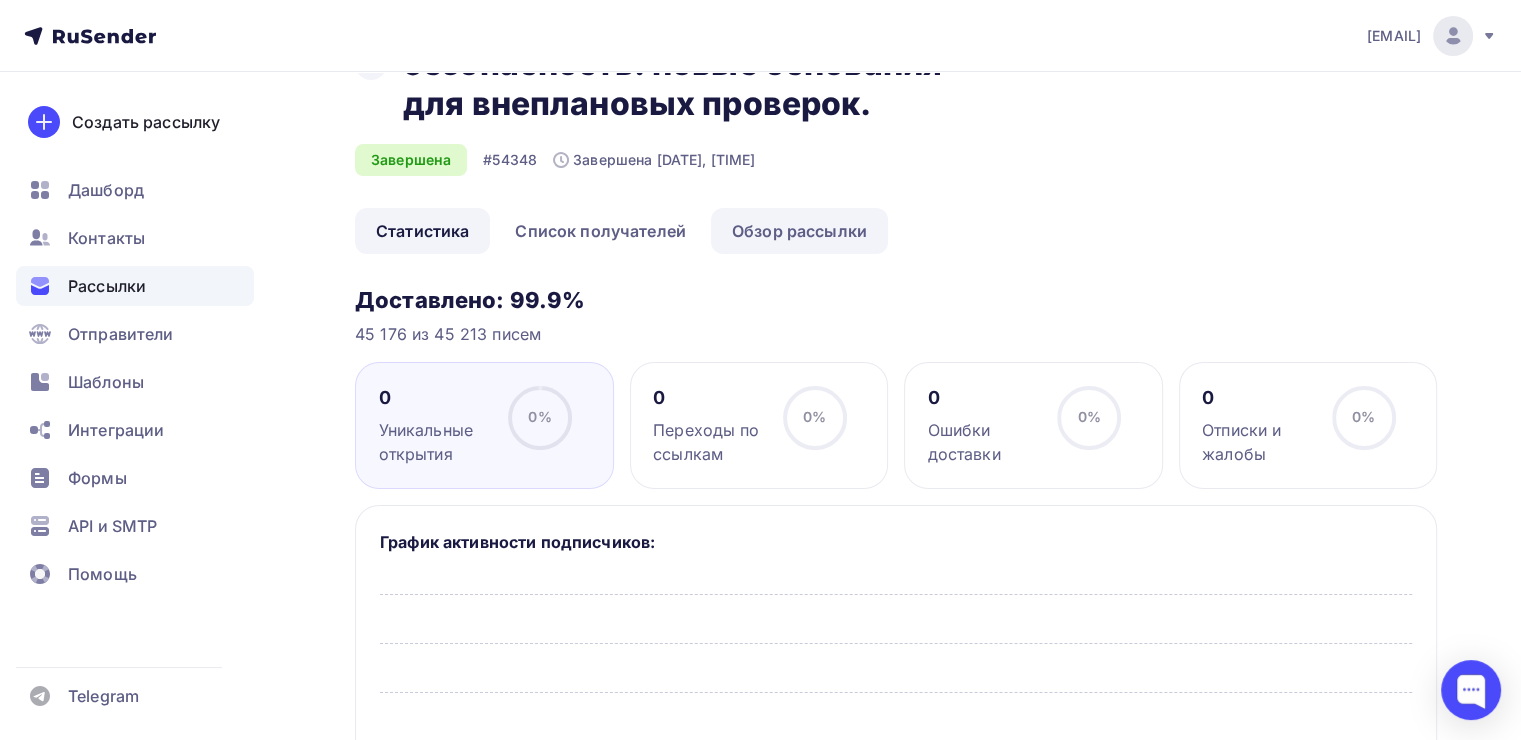 click on "Обзор рассылки" at bounding box center (799, 231) 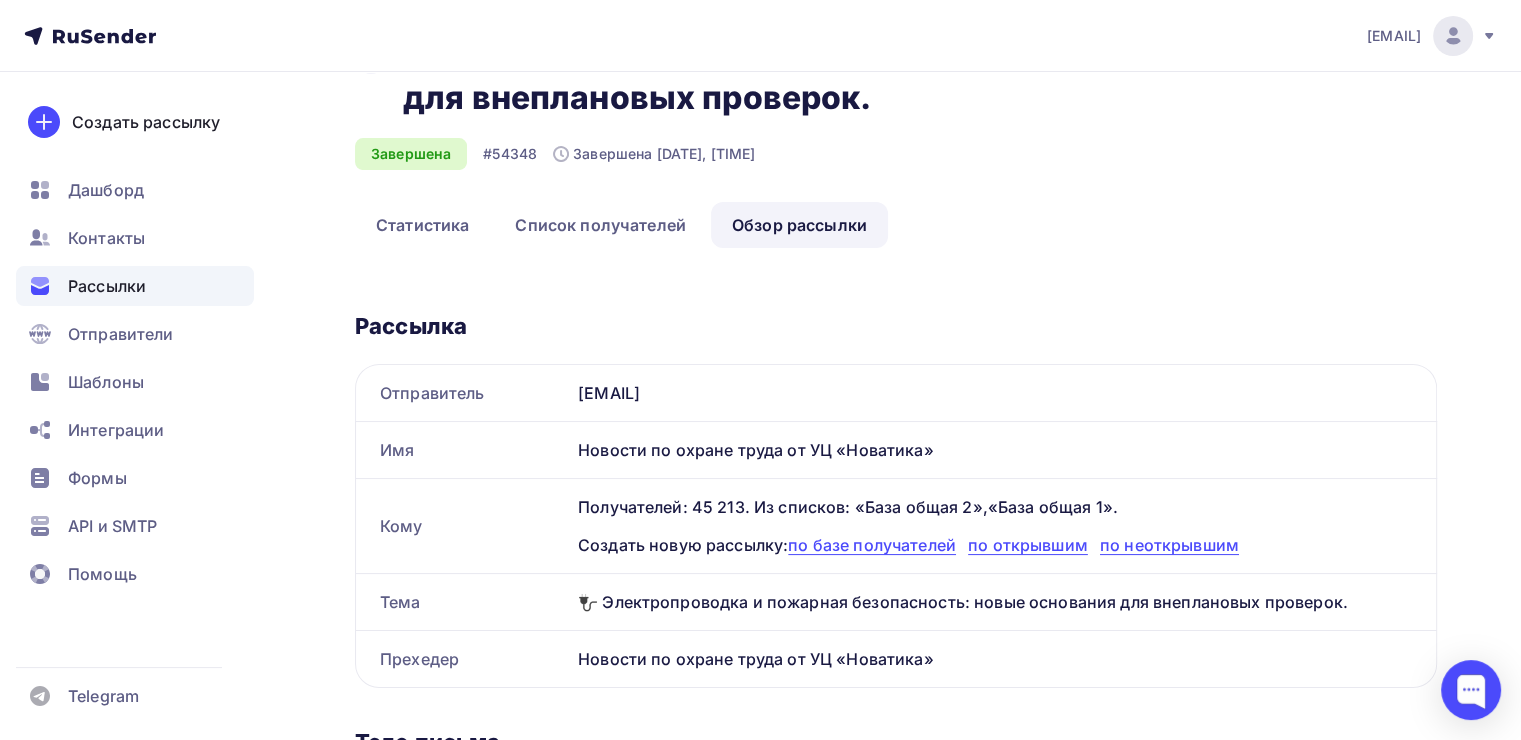 scroll, scrollTop: 0, scrollLeft: 0, axis: both 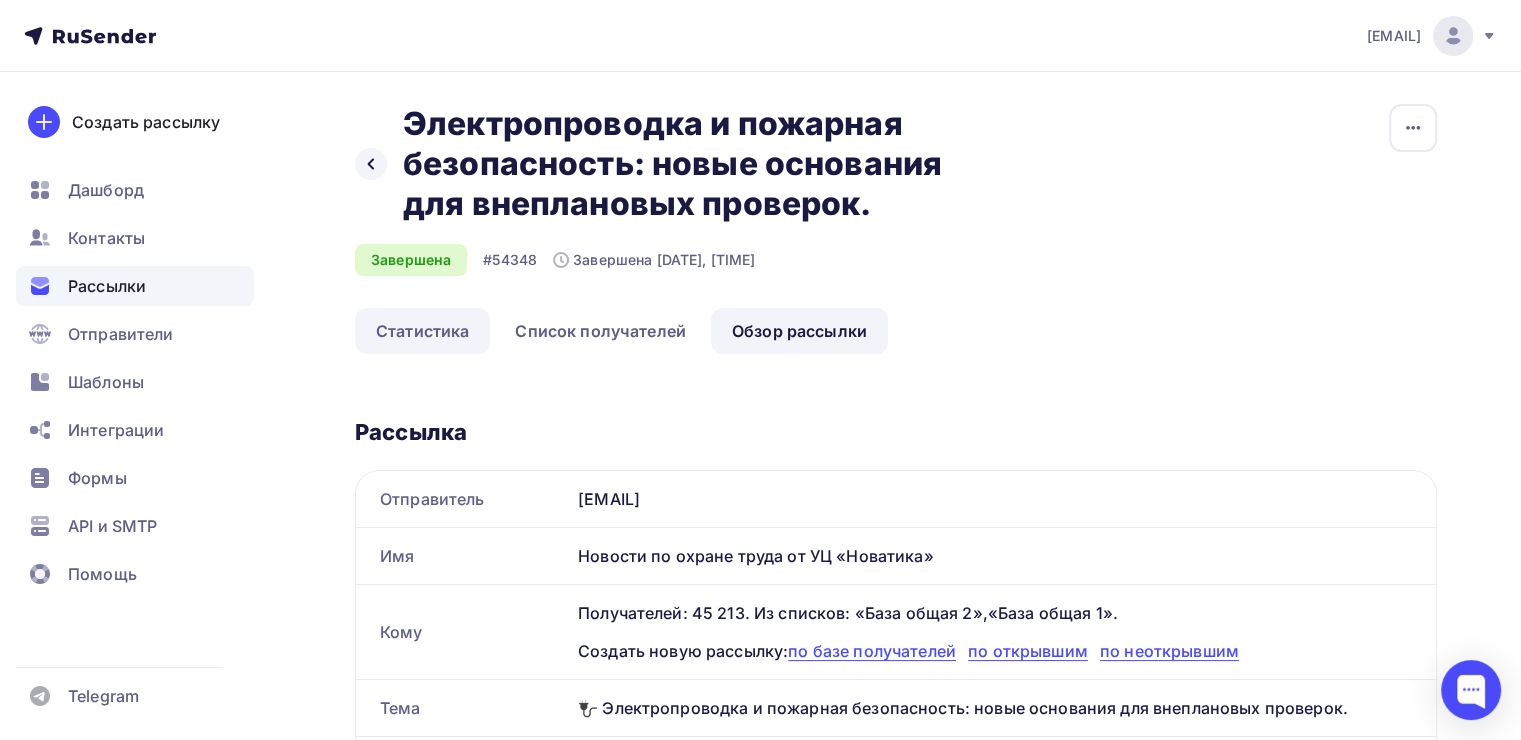 click on "Статистика" at bounding box center [422, 331] 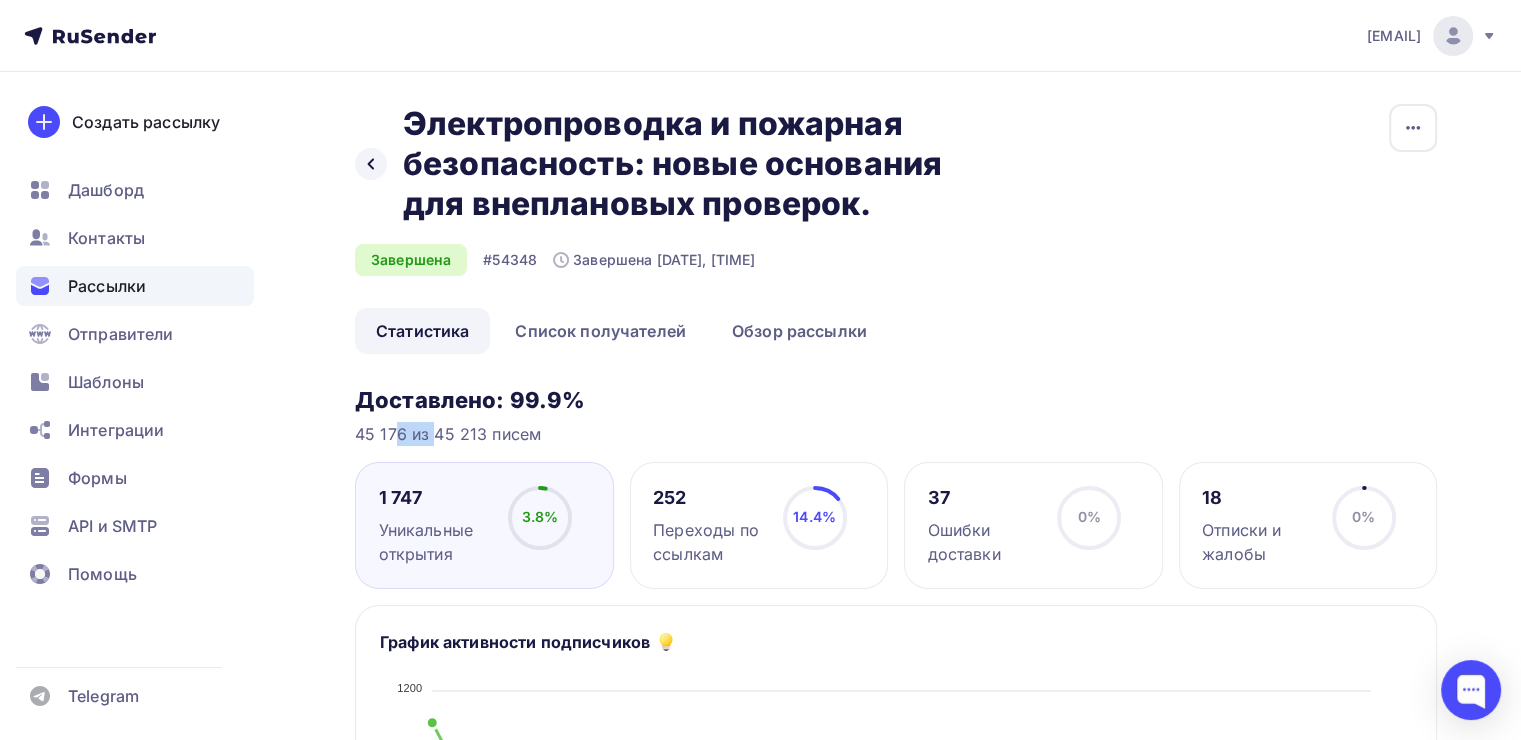 drag, startPoint x: 401, startPoint y: 434, endPoint x: 366, endPoint y: 437, distance: 35.128338 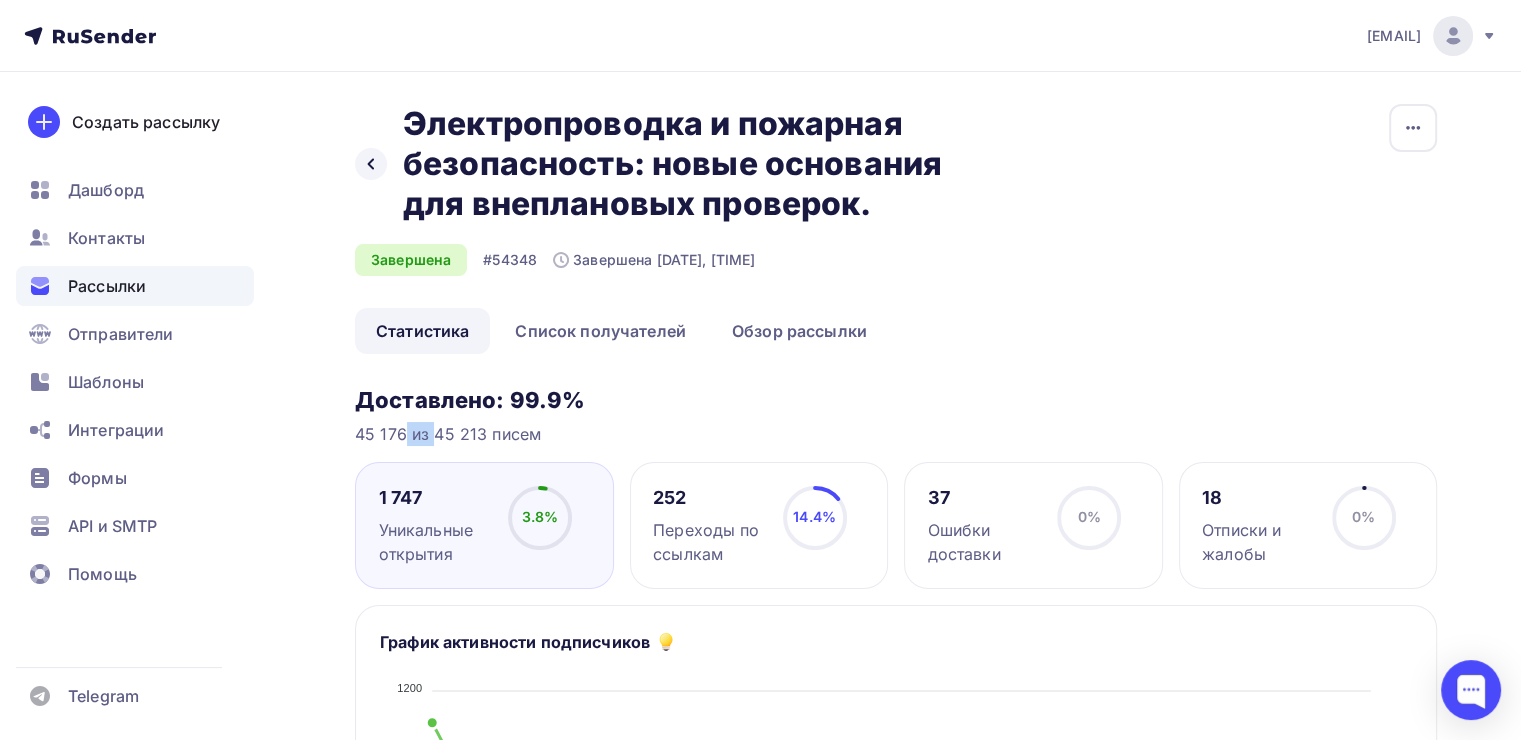 click on "45 176 из
45 213 писем" at bounding box center [896, 434] 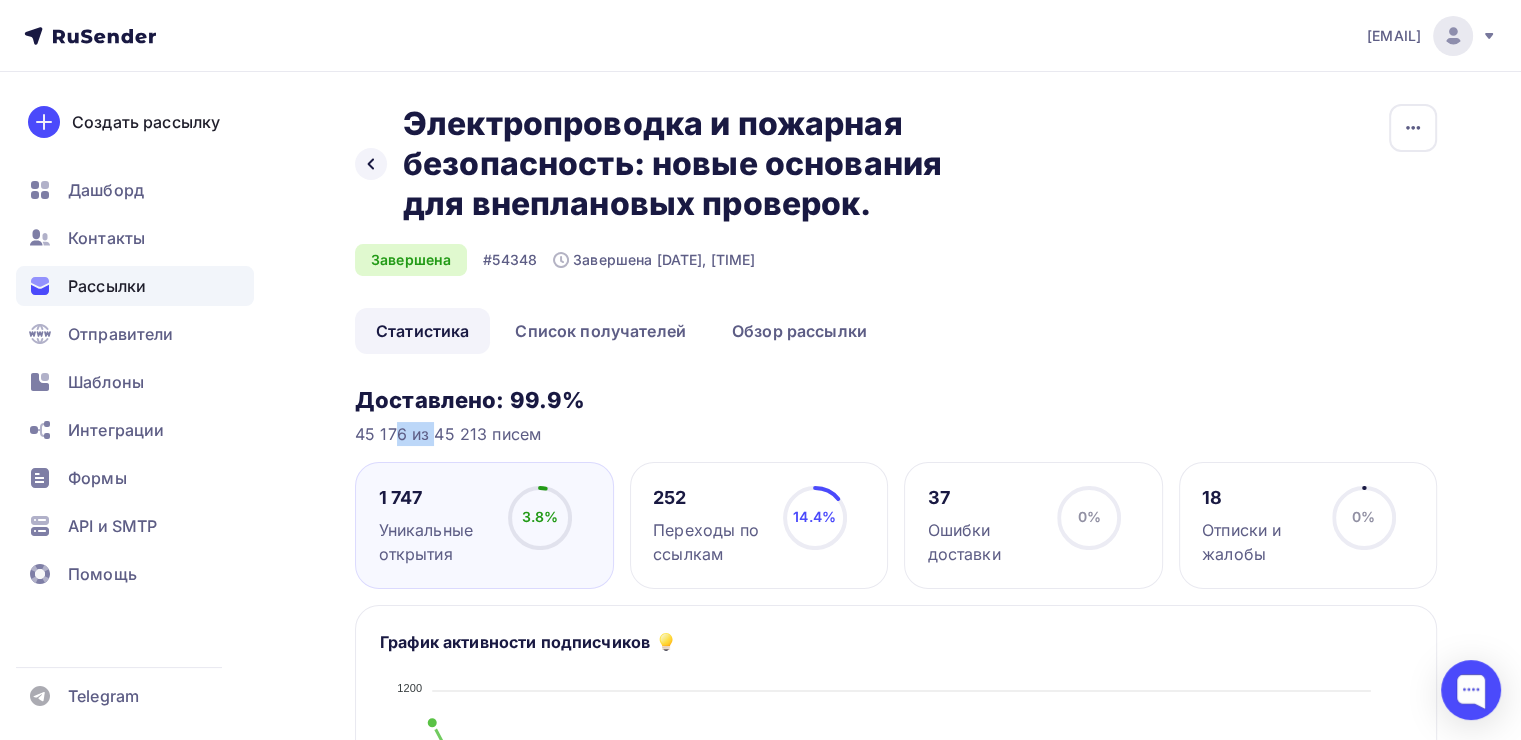 drag, startPoint x: 405, startPoint y: 428, endPoint x: 357, endPoint y: 436, distance: 48.6621 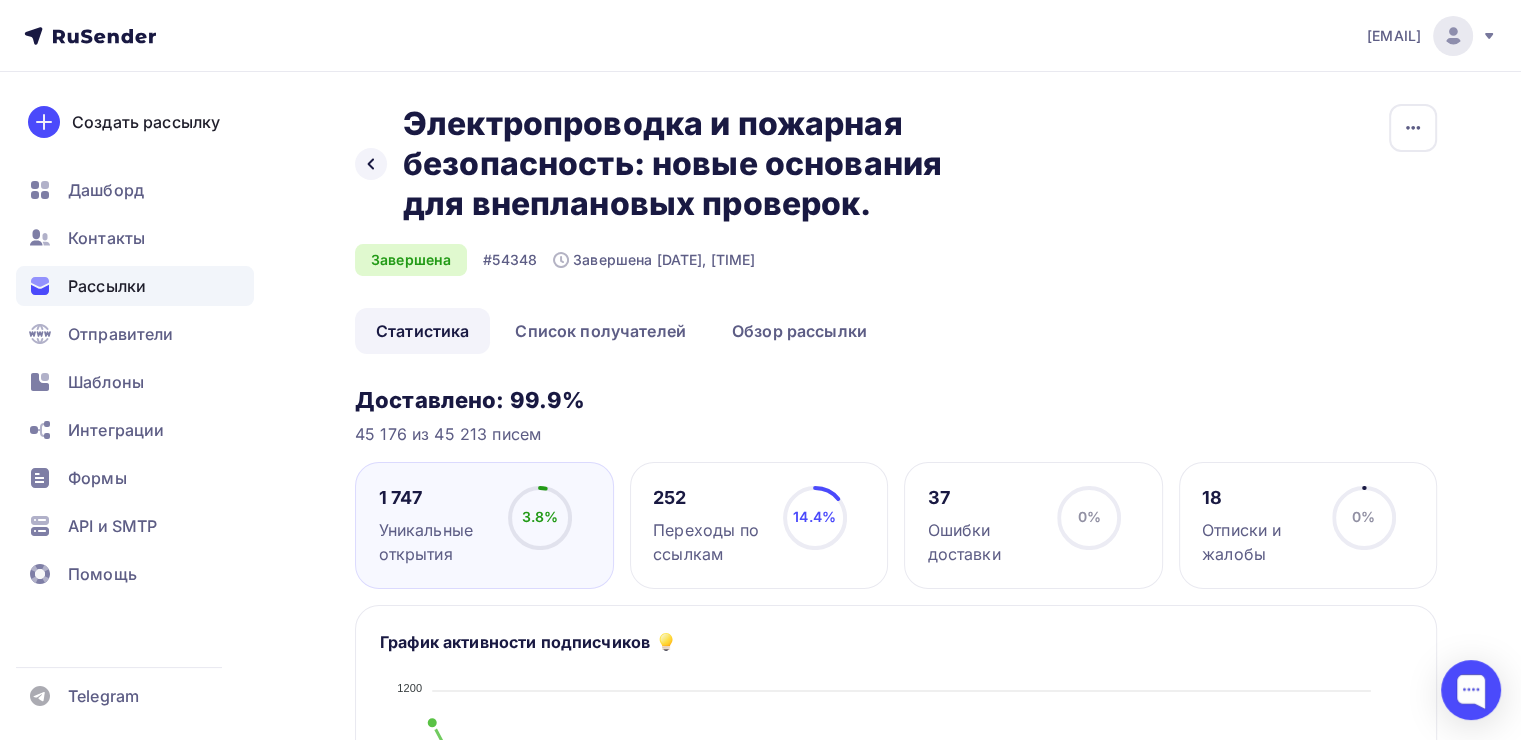 click on "Переходы по ссылкам" at bounding box center (709, 542) 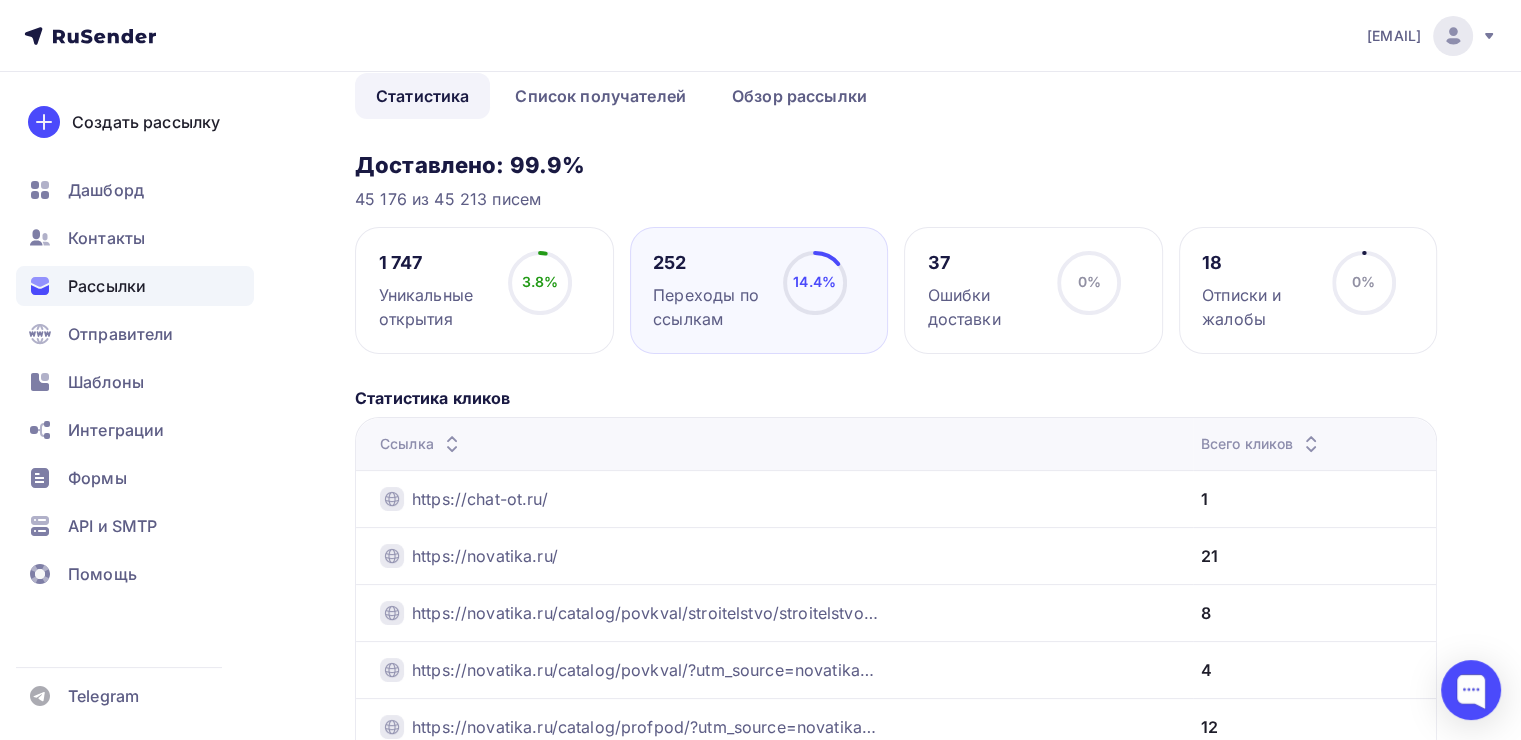 scroll, scrollTop: 200, scrollLeft: 0, axis: vertical 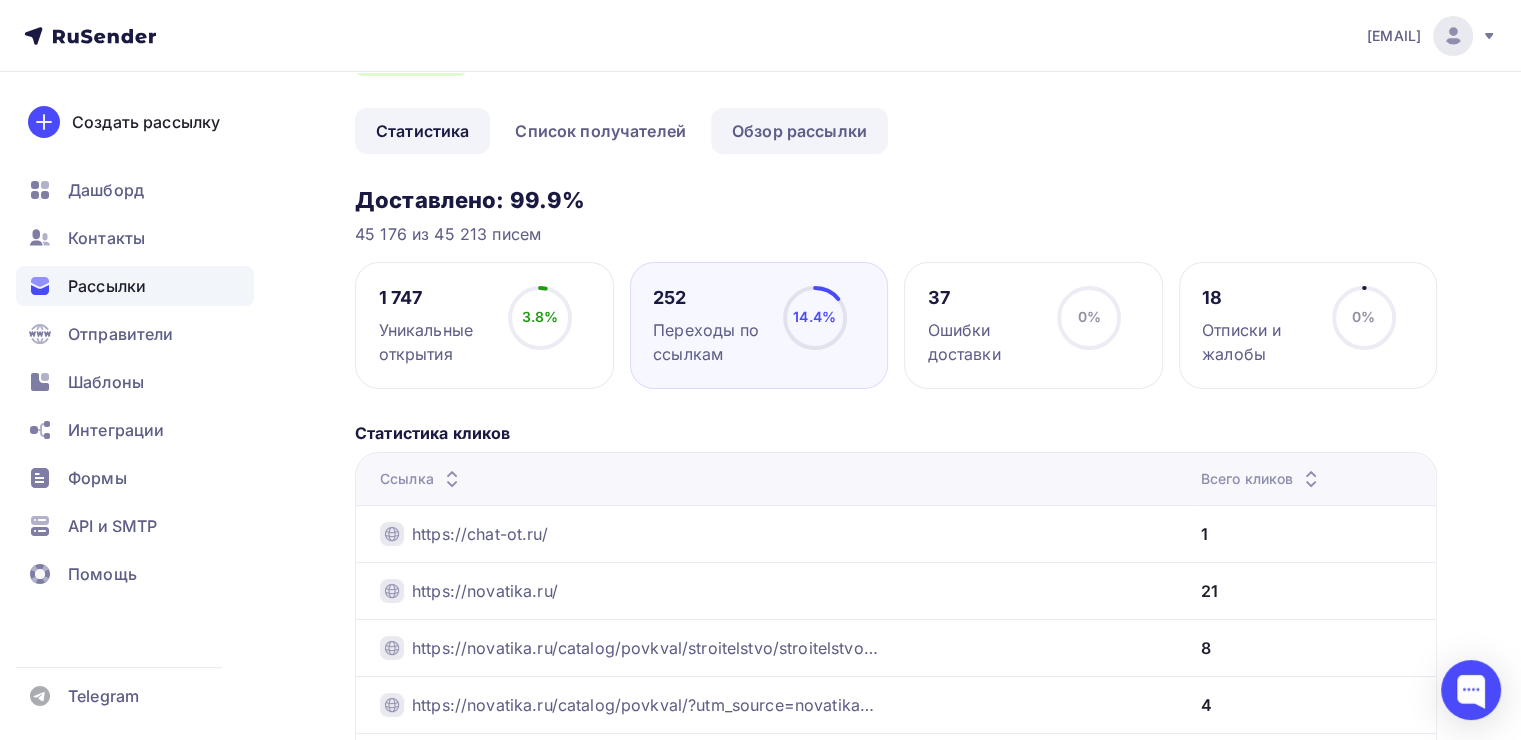 click on "Обзор рассылки" at bounding box center (799, 131) 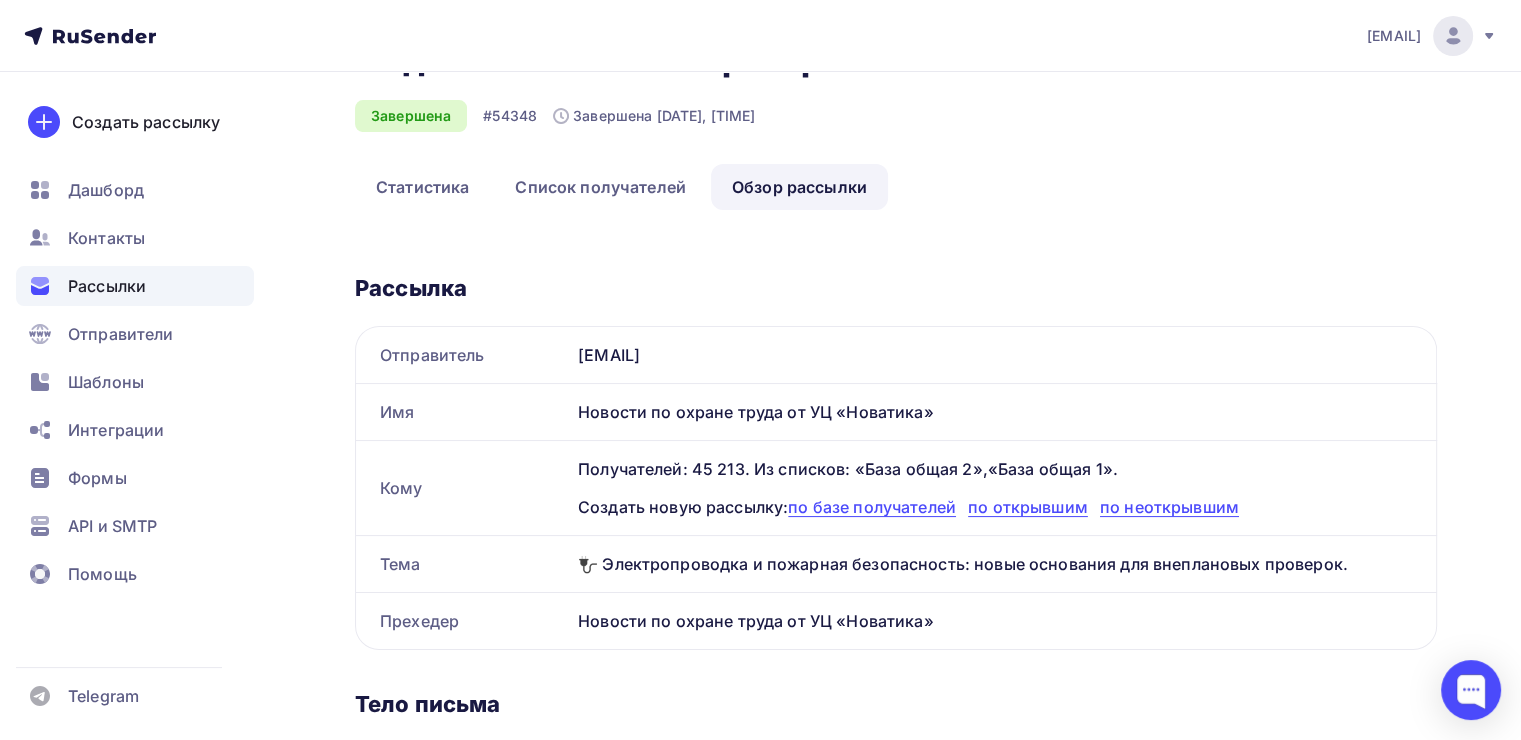scroll, scrollTop: 100, scrollLeft: 0, axis: vertical 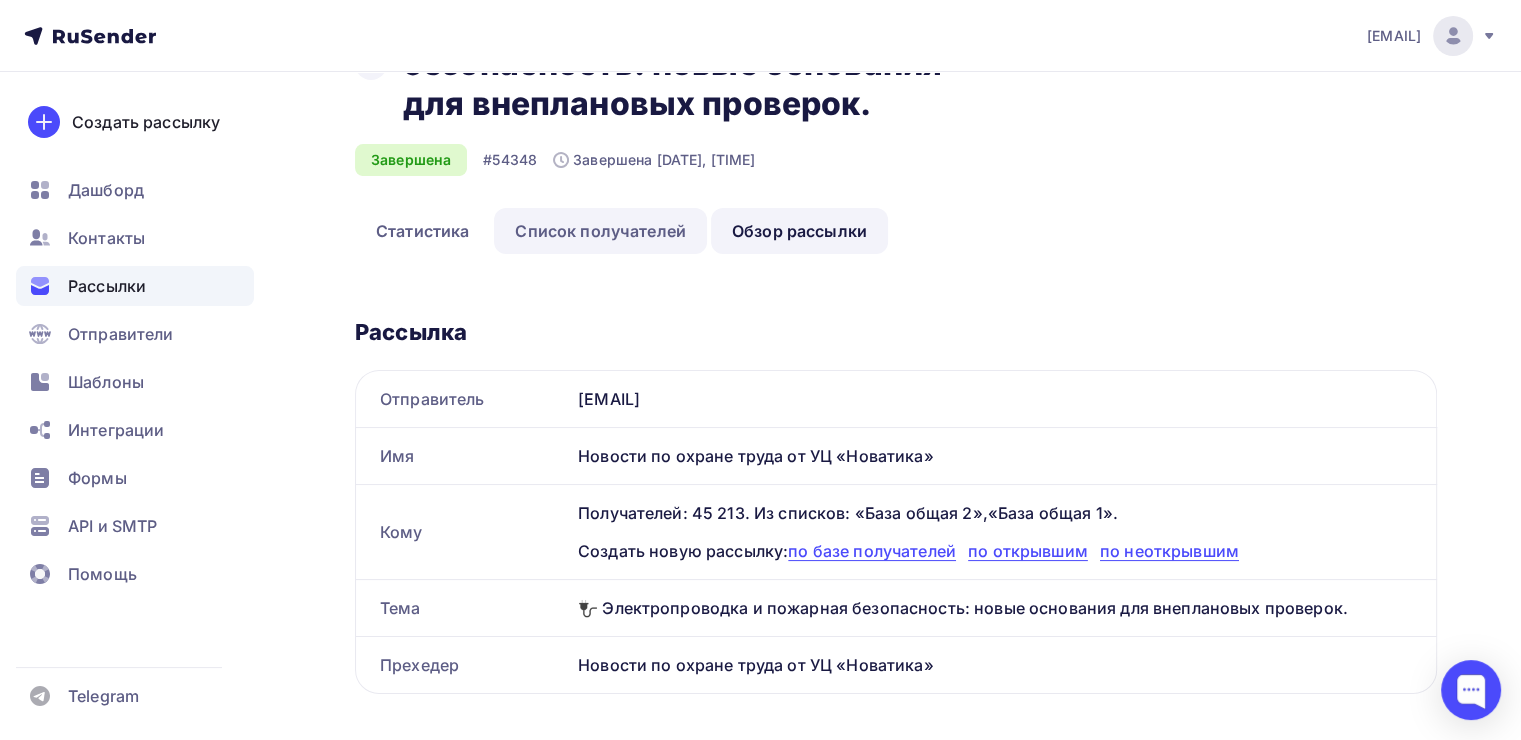 click on "Список получателей" at bounding box center (600, 231) 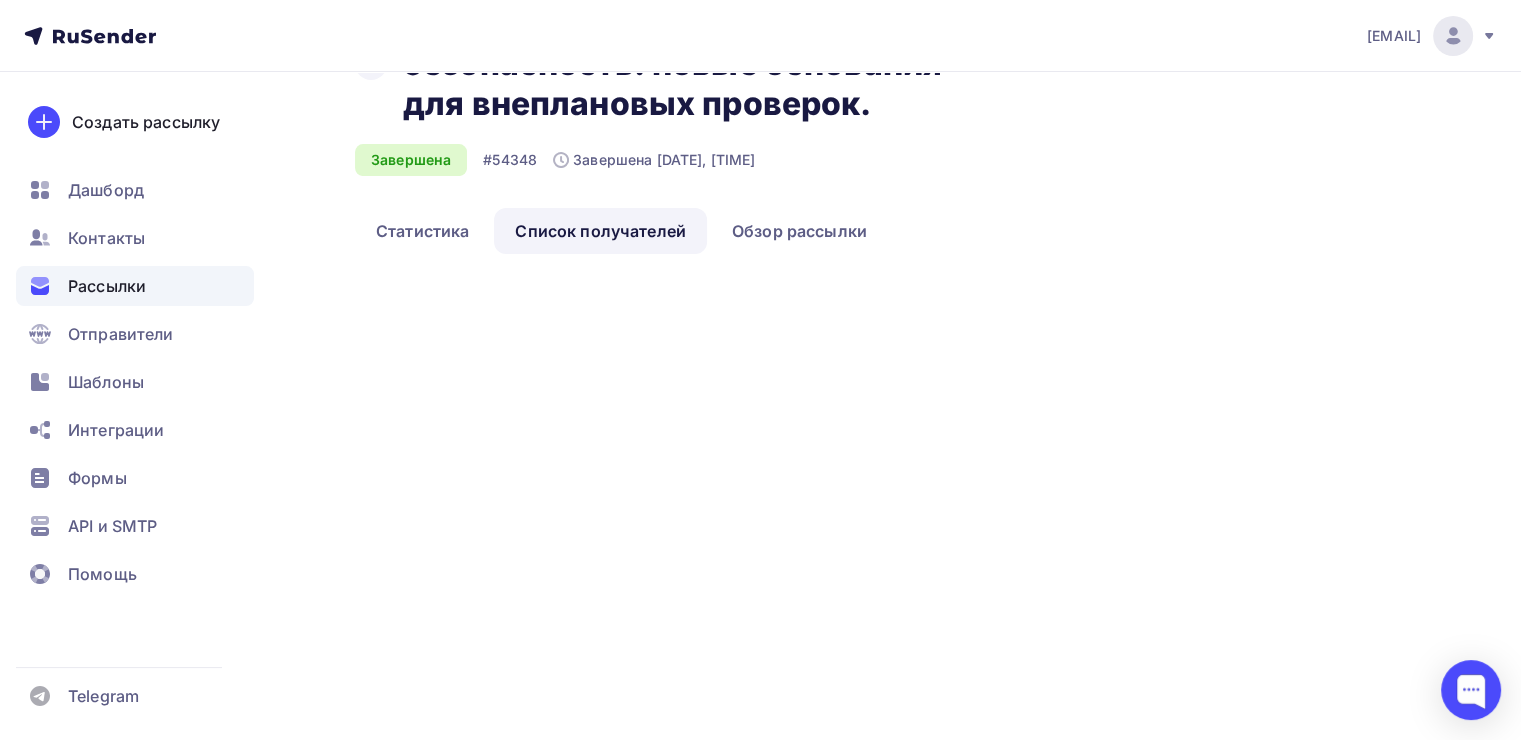 scroll, scrollTop: 0, scrollLeft: 0, axis: both 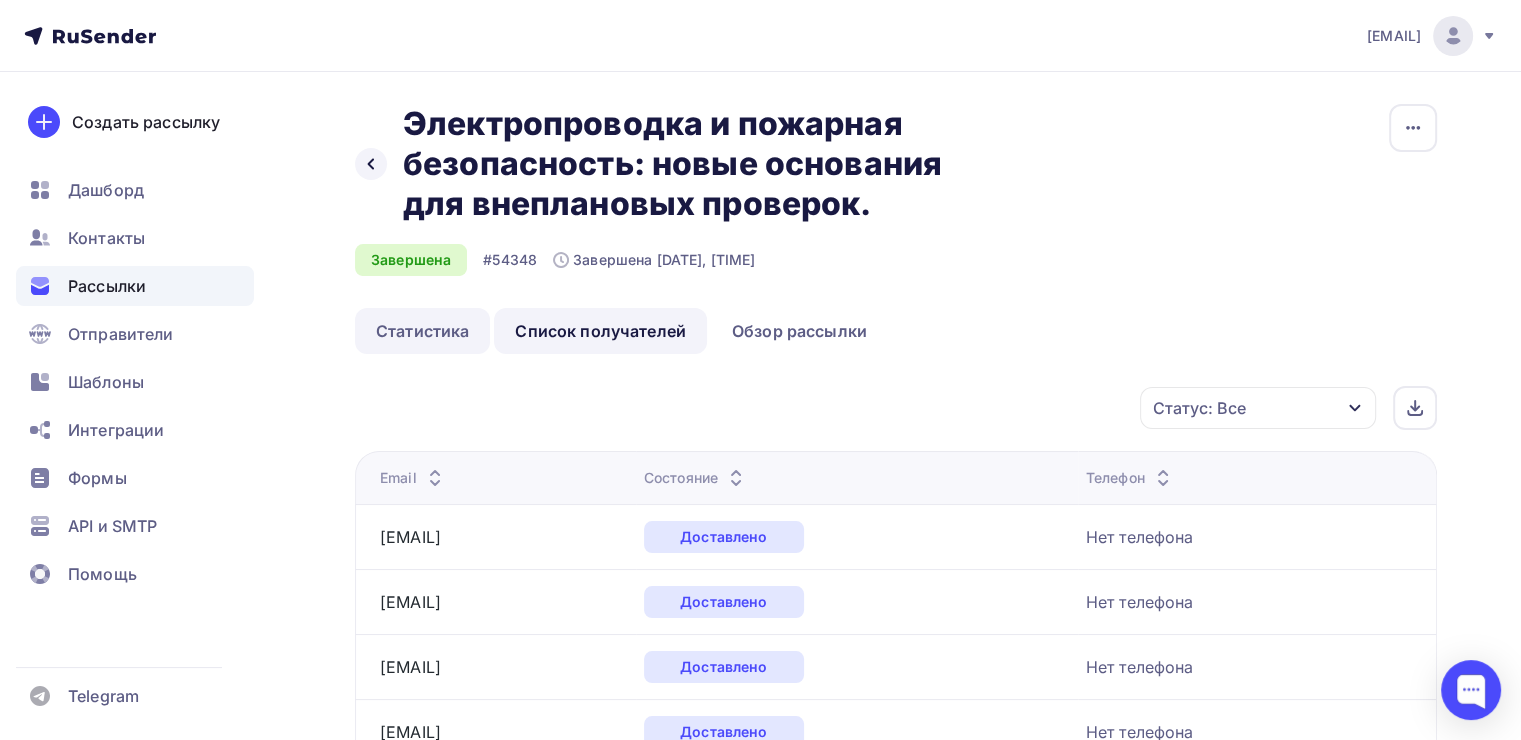 click on "Статистика" at bounding box center [422, 331] 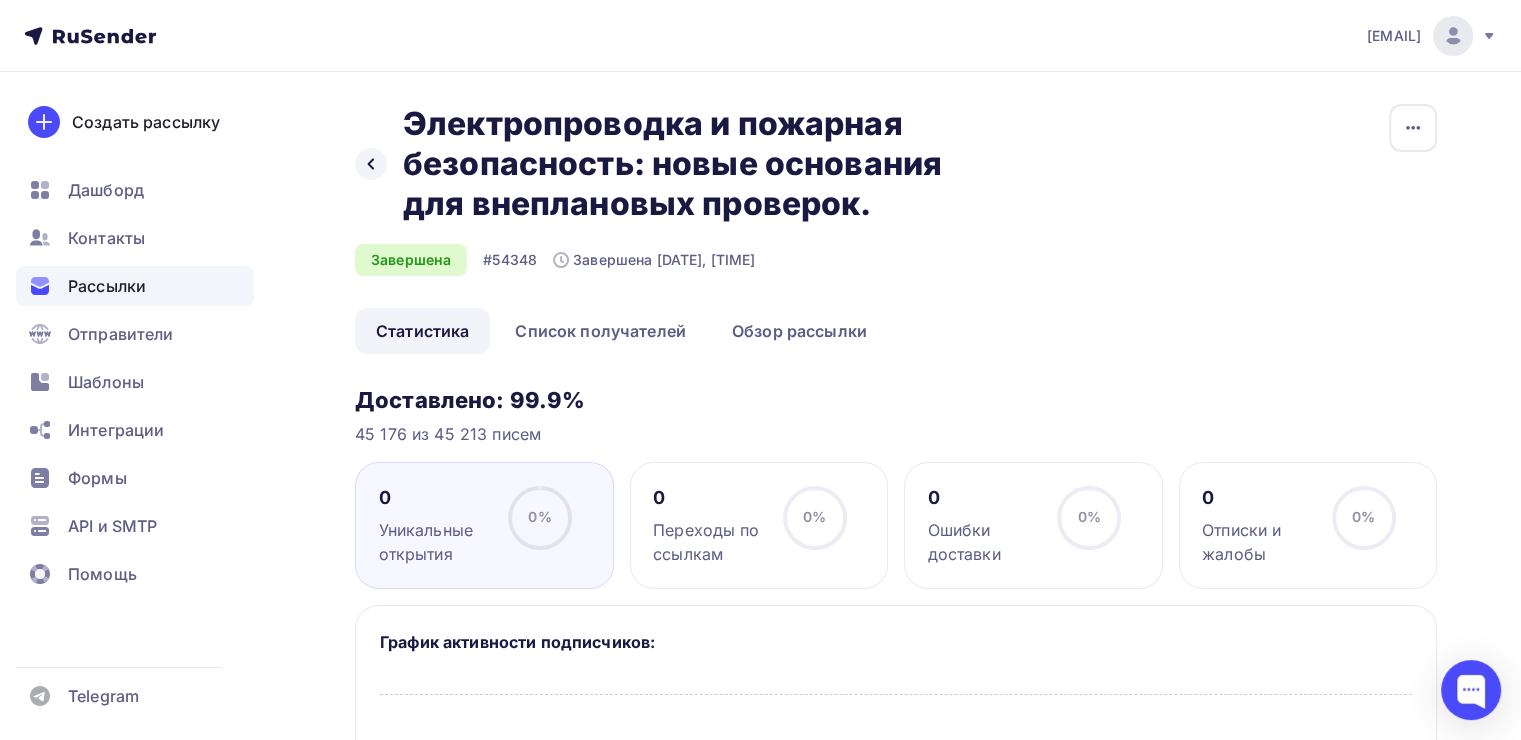 click on "0" at bounding box center [709, 498] 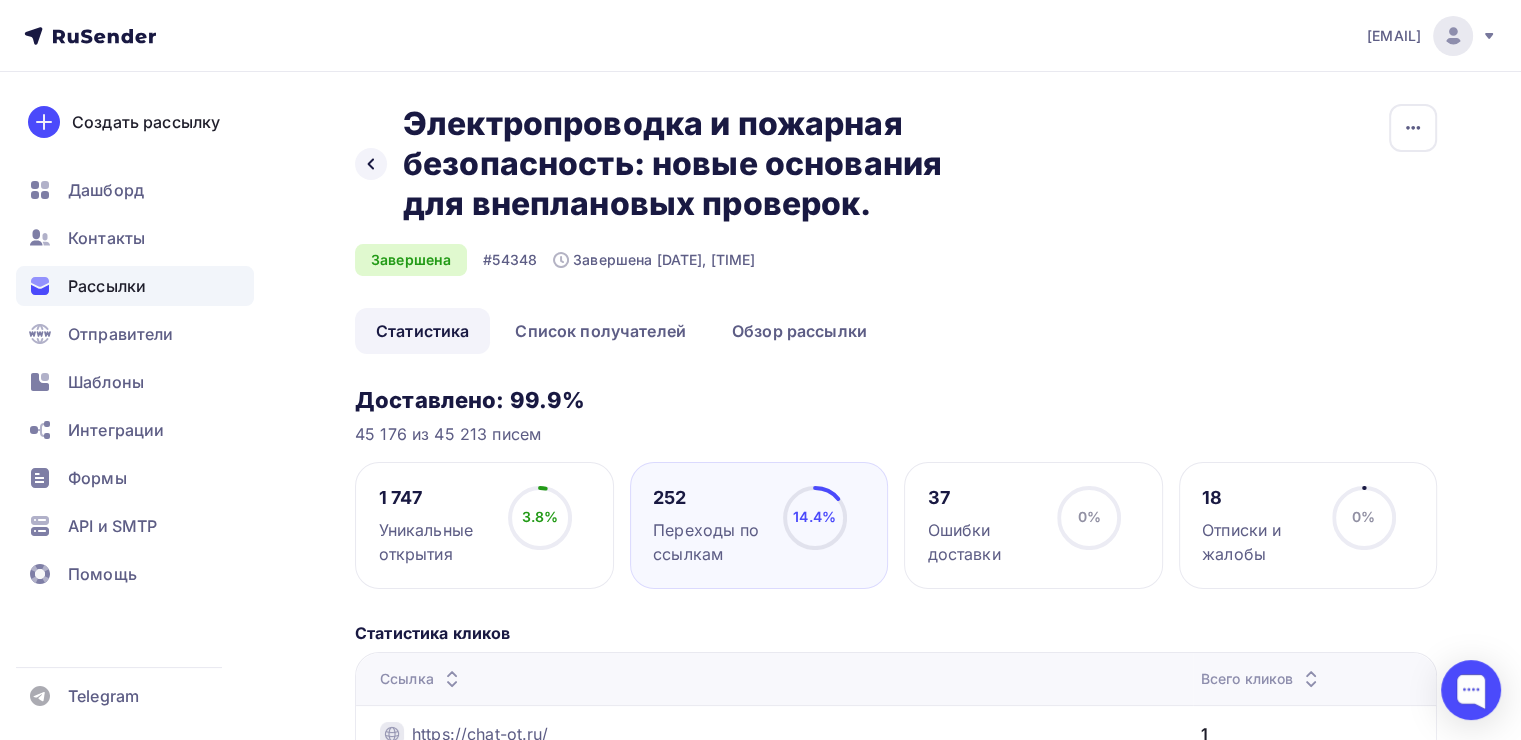 click on "Переходы по ссылкам" at bounding box center [709, 542] 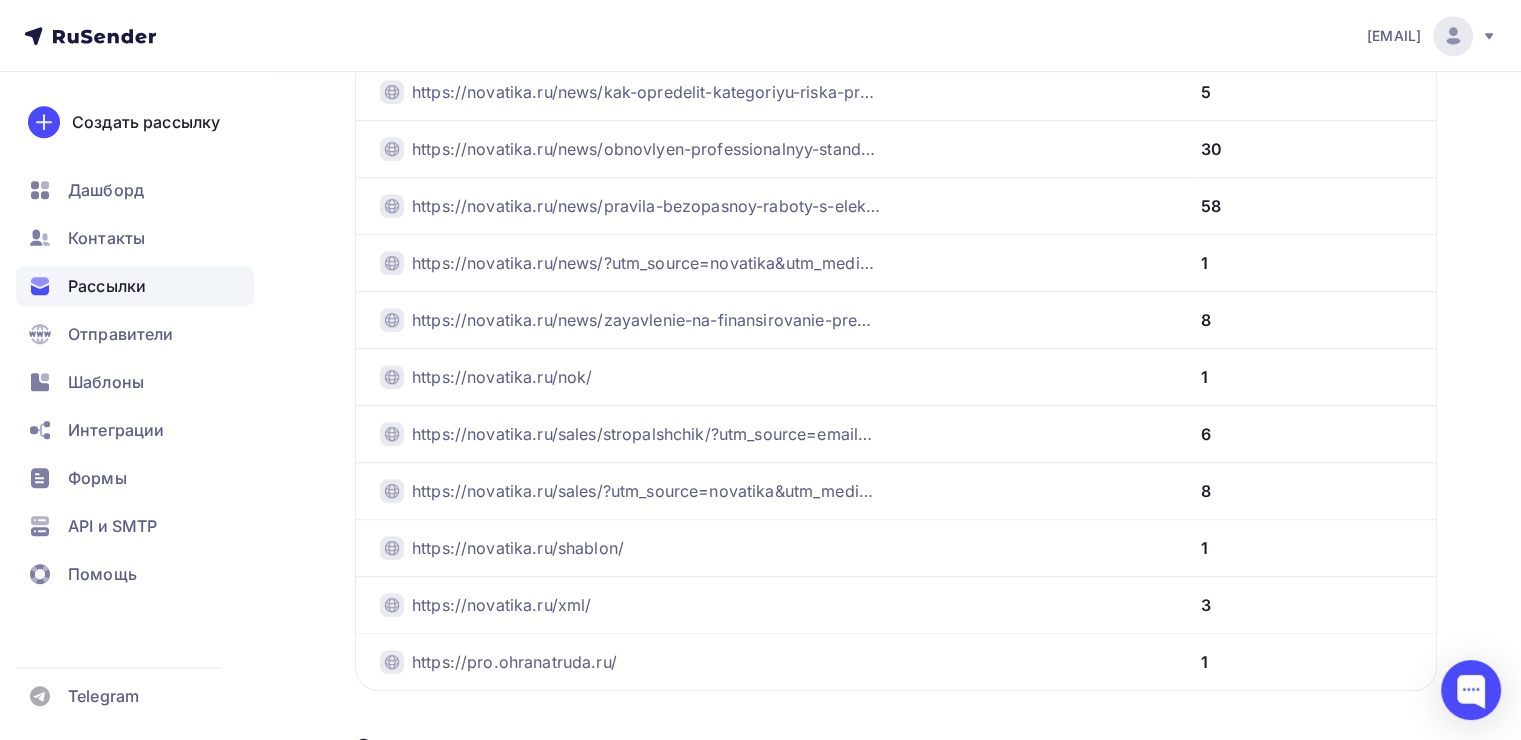 scroll, scrollTop: 1200, scrollLeft: 0, axis: vertical 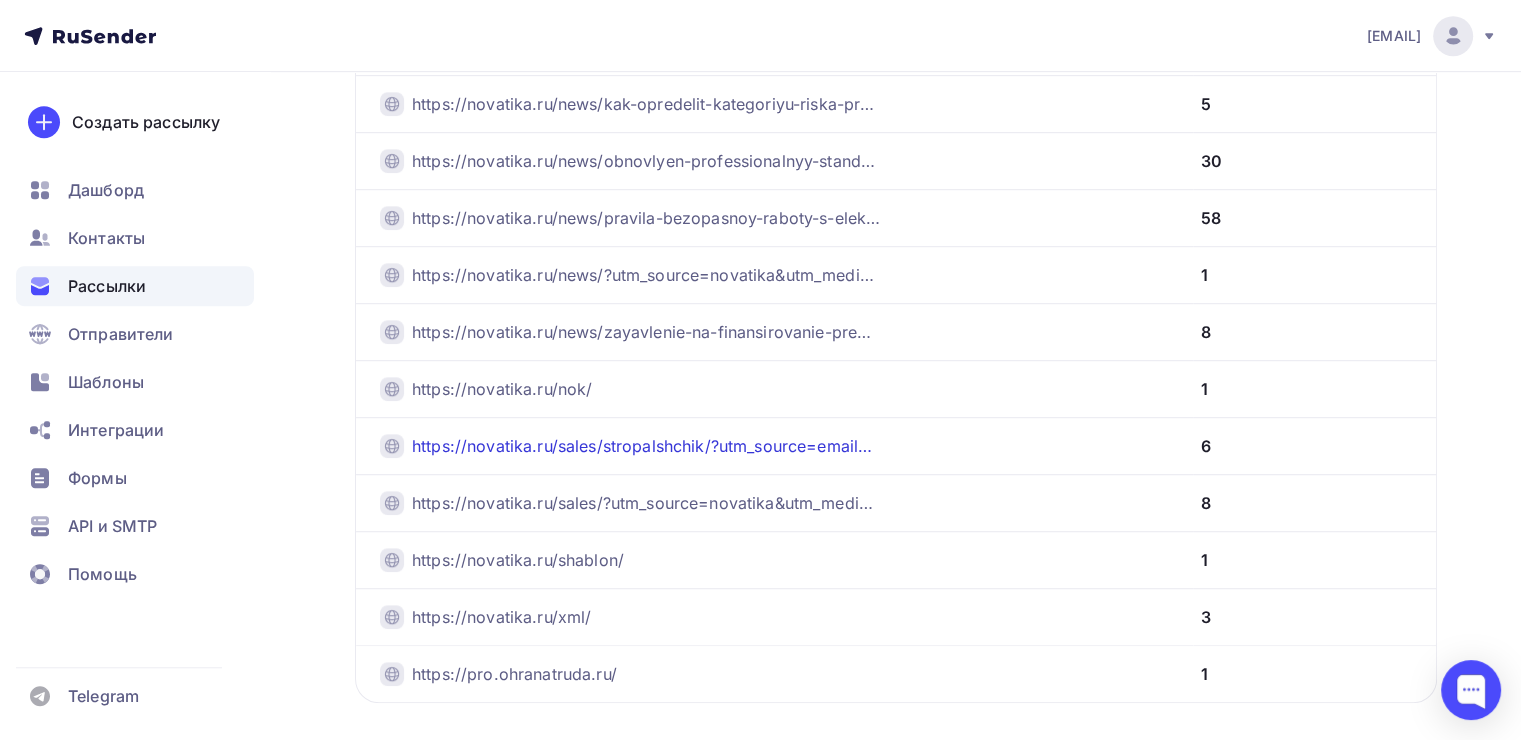click on "https://novatika.ru/sales/stropalshchik/?utm_source=email&utm_medium=kombo&utm_campaign=stropalshchik" at bounding box center (646, 446) 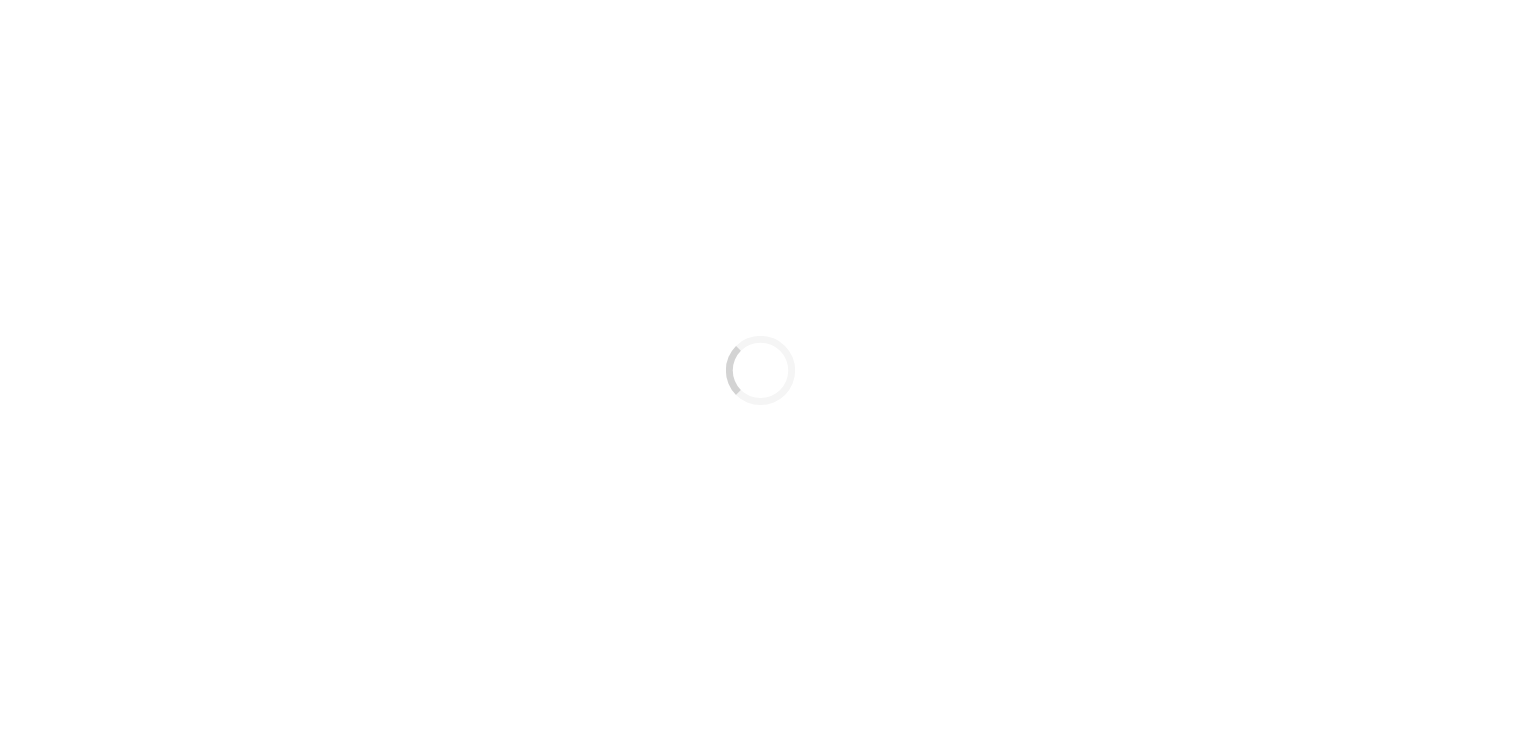 scroll, scrollTop: 0, scrollLeft: 0, axis: both 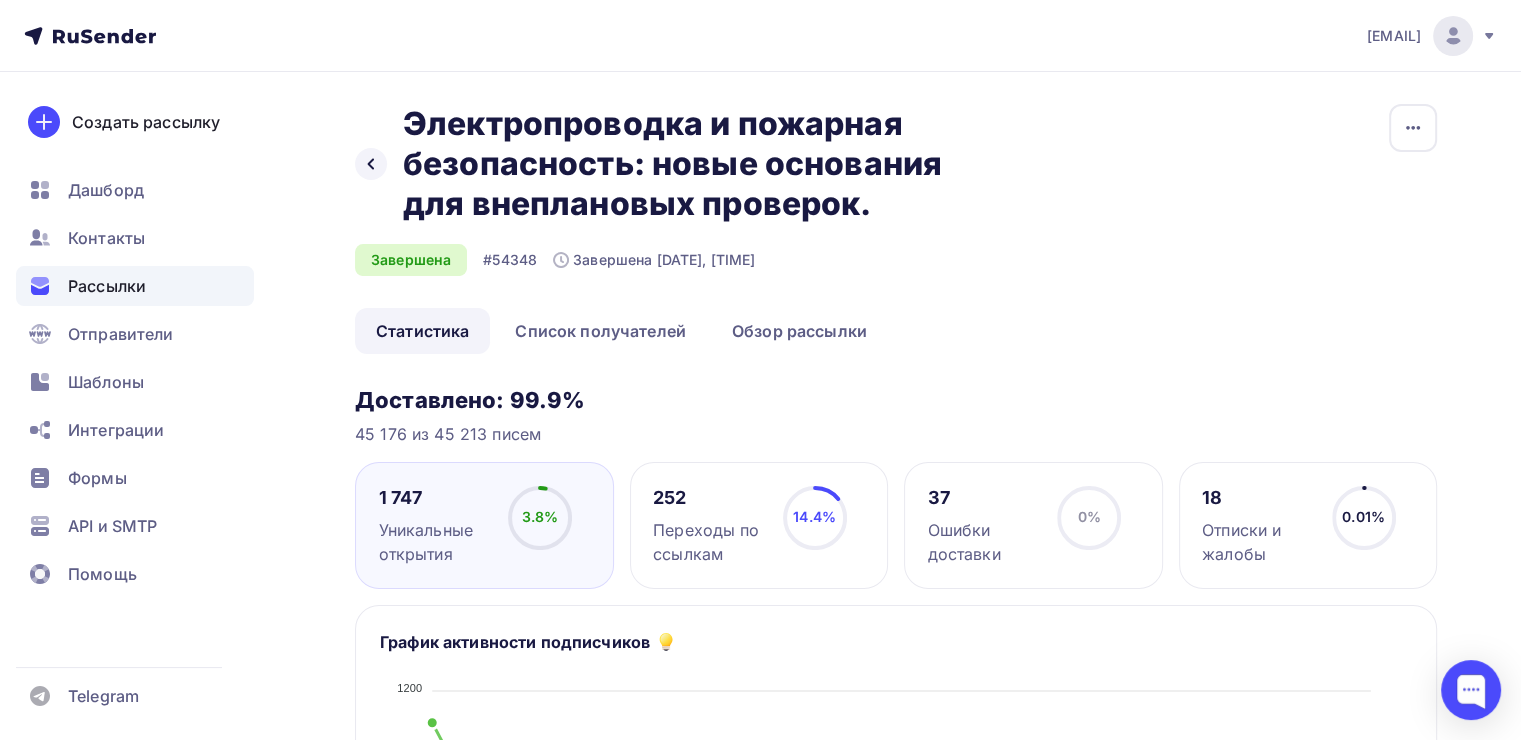 click on "Рассылки" at bounding box center (107, 286) 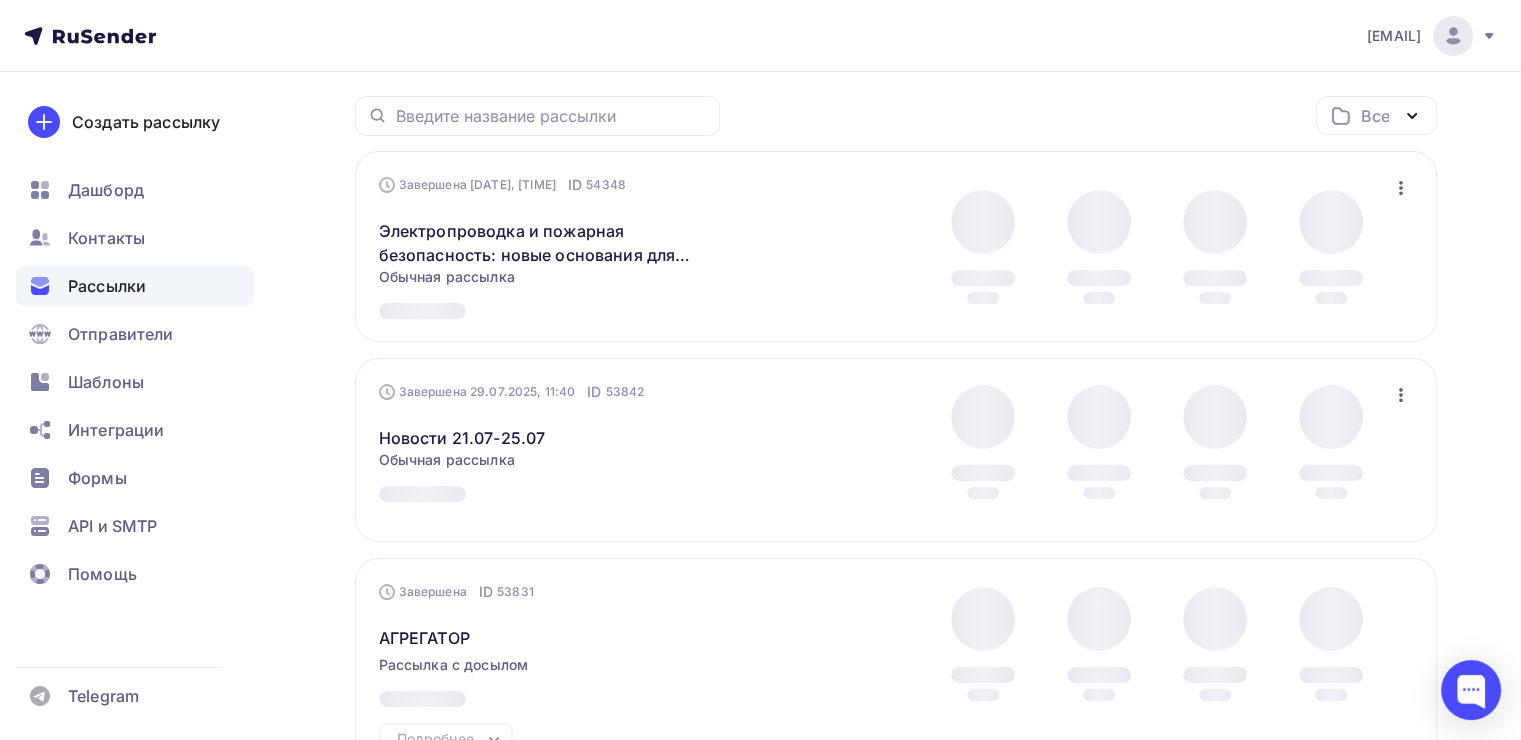 scroll, scrollTop: 200, scrollLeft: 0, axis: vertical 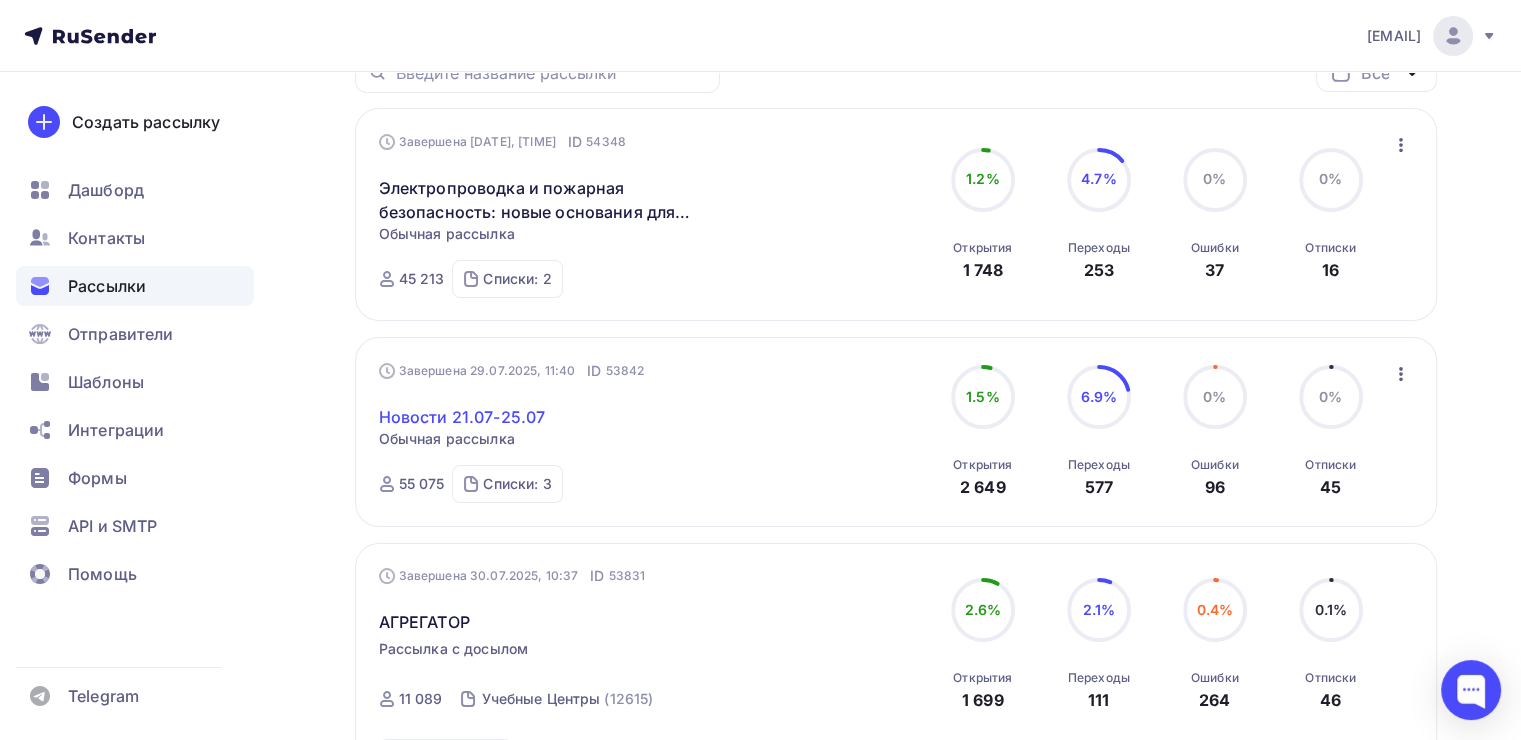 click on "Новости 21.07-25.07" at bounding box center (462, 417) 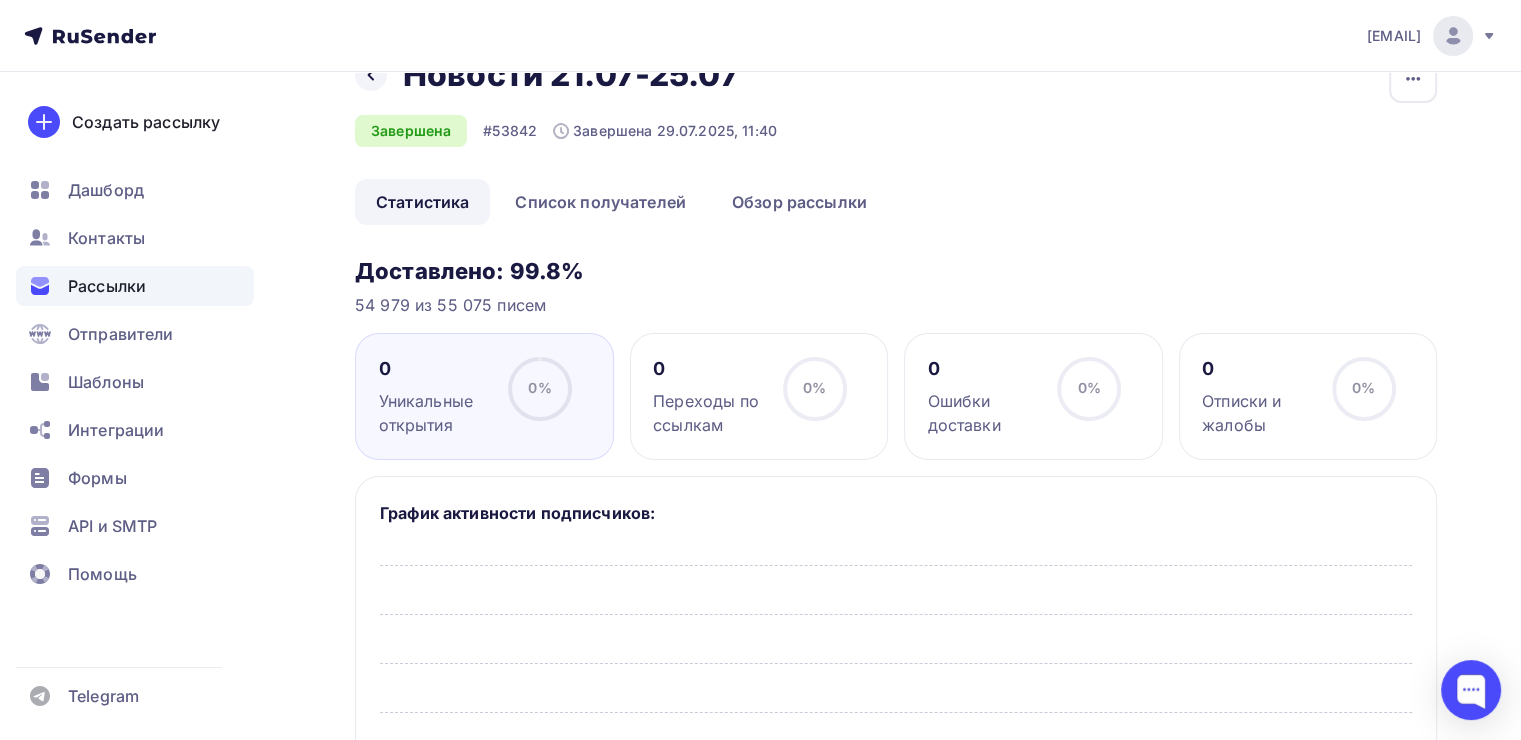 scroll, scrollTop: 200, scrollLeft: 0, axis: vertical 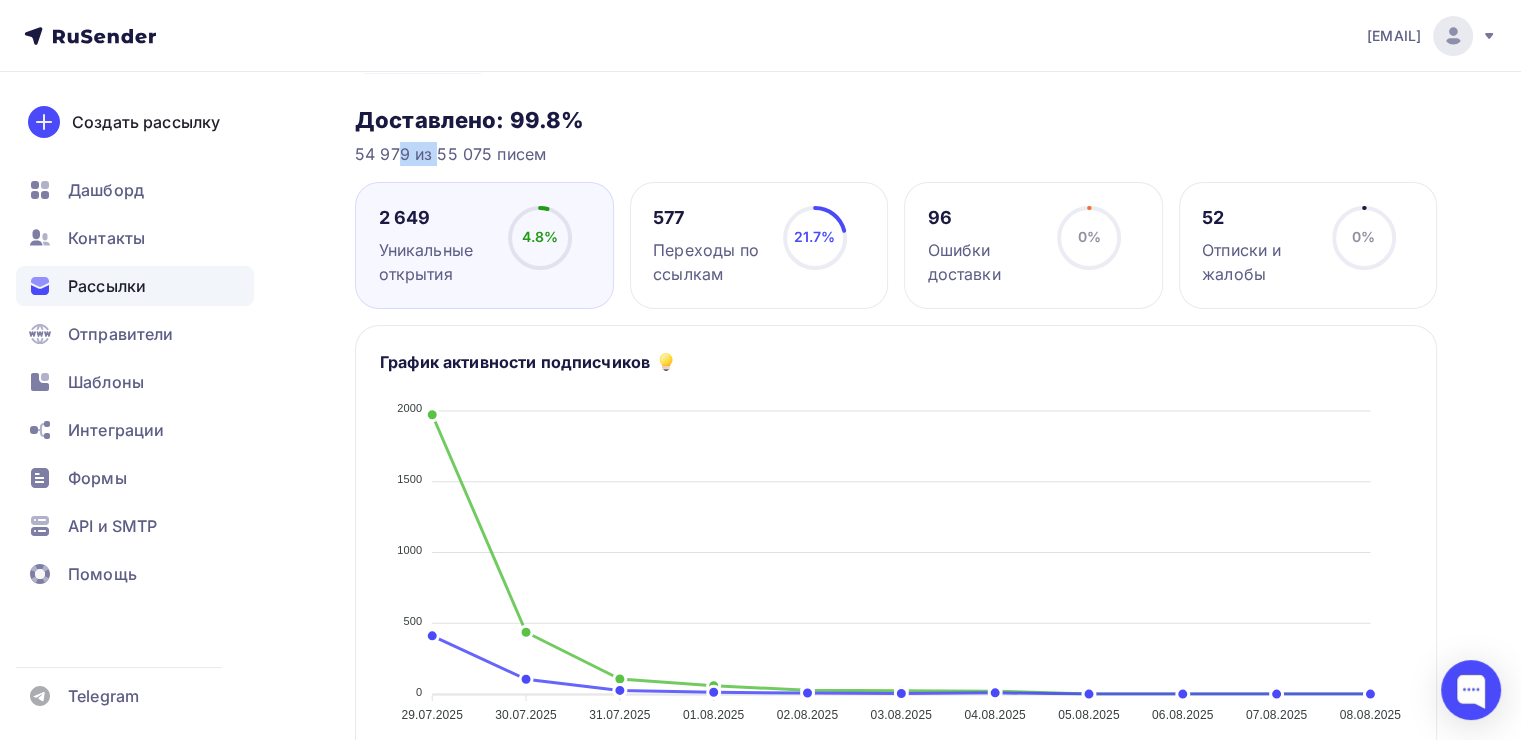 drag, startPoint x: 408, startPoint y: 155, endPoint x: 352, endPoint y: 149, distance: 56.32051 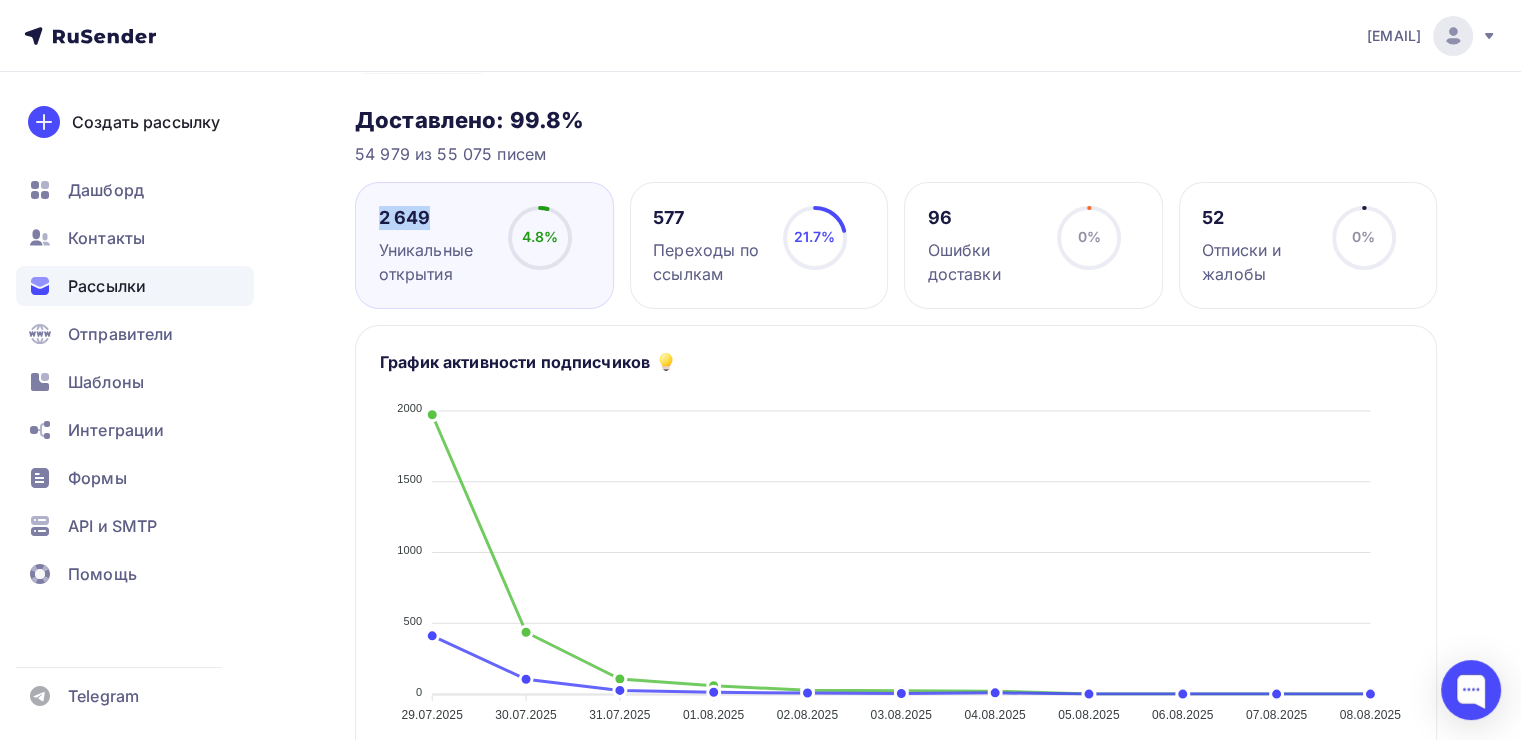 drag, startPoint x: 438, startPoint y: 219, endPoint x: 372, endPoint y: 220, distance: 66.007576 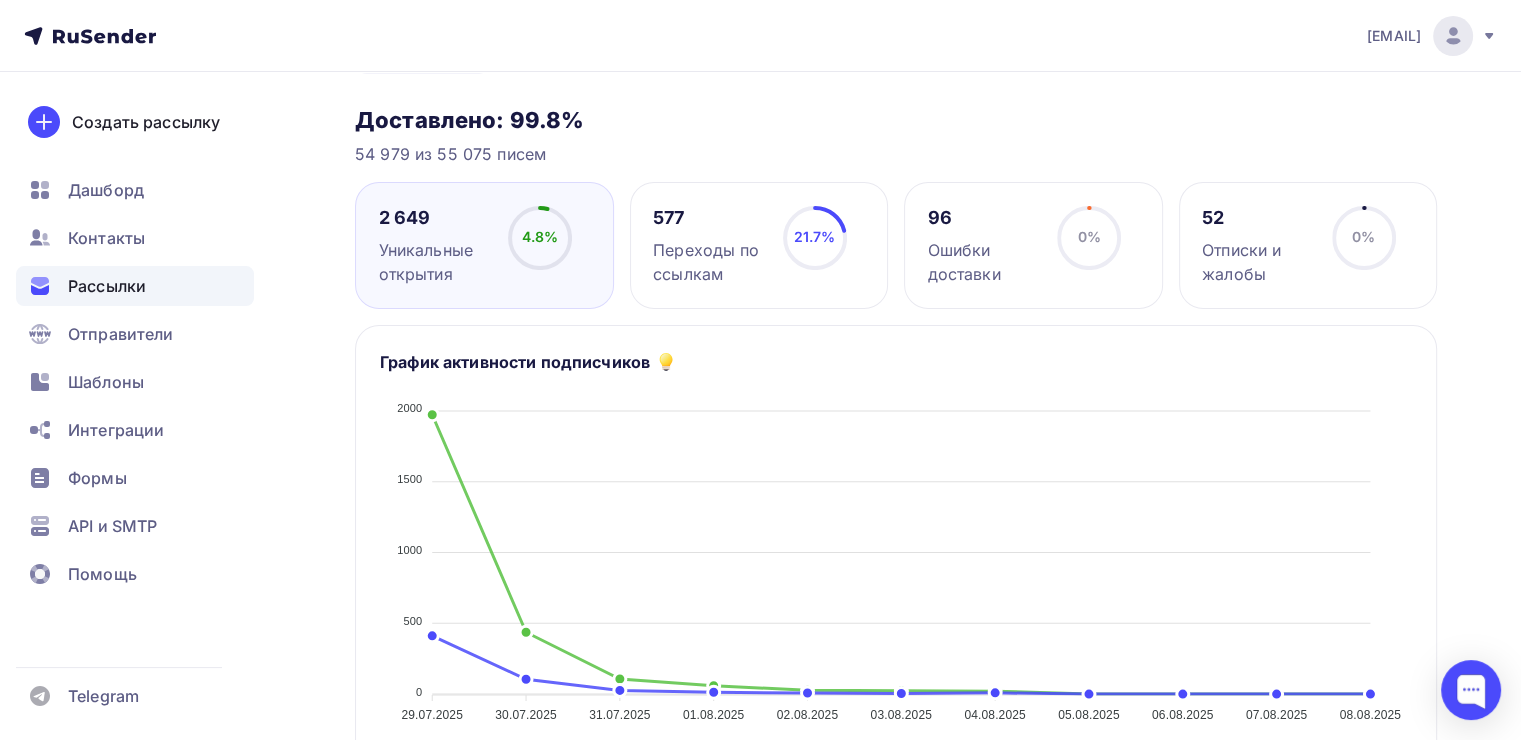 click on "577" at bounding box center [709, 218] 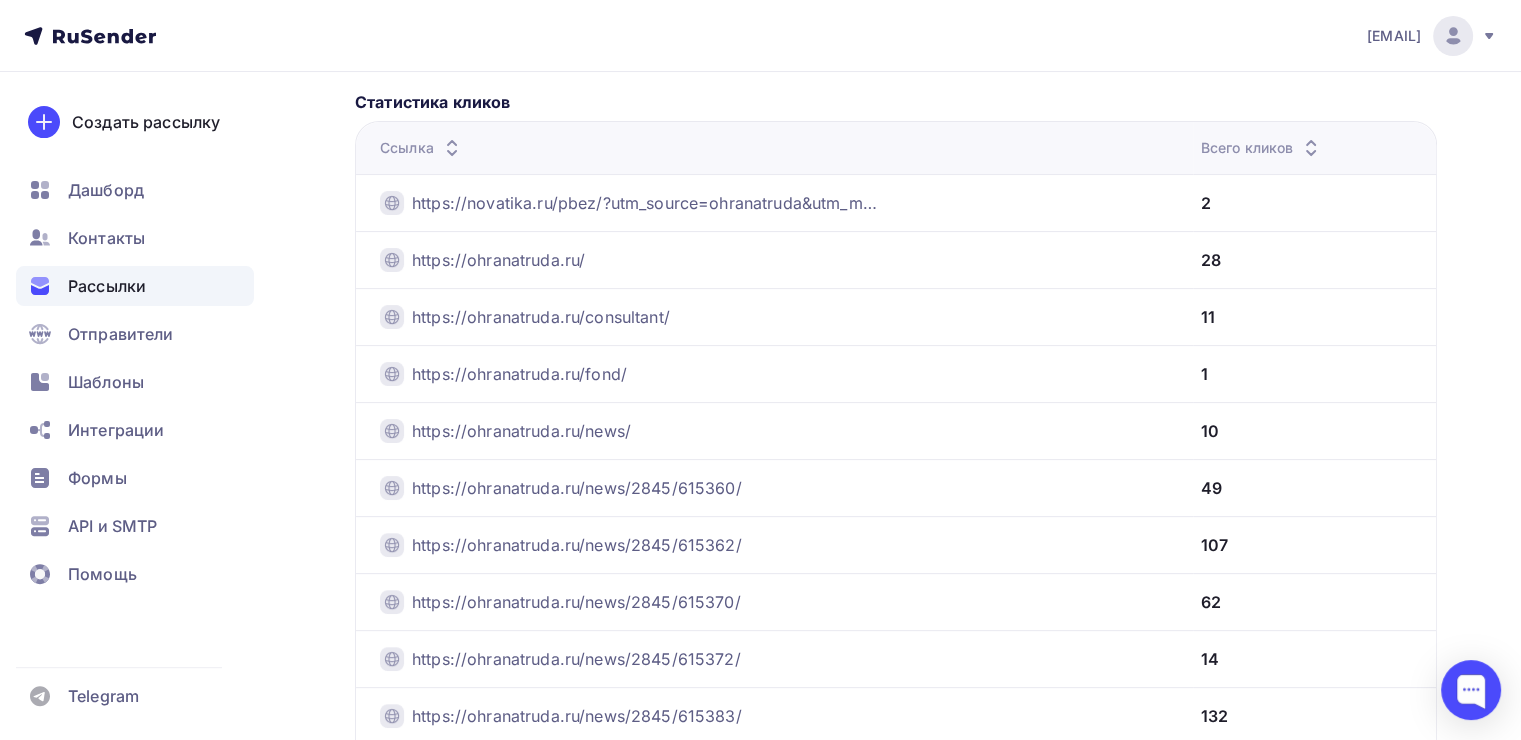 scroll, scrollTop: 420, scrollLeft: 0, axis: vertical 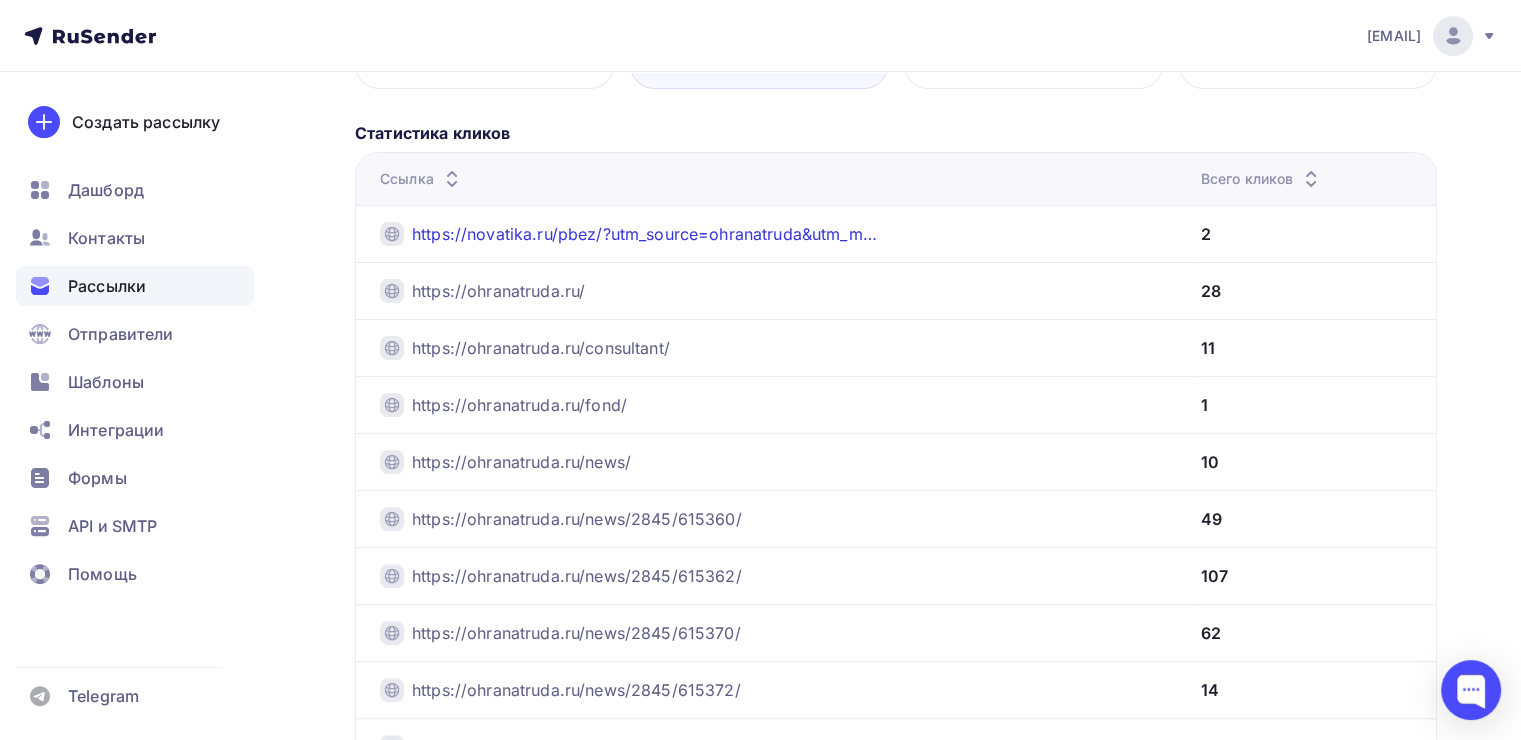 click on "https://novatika.ru/pbez/?utm_source=ohranatruda&utm_medium=banner&utm_campaign=promo290725" at bounding box center (646, 234) 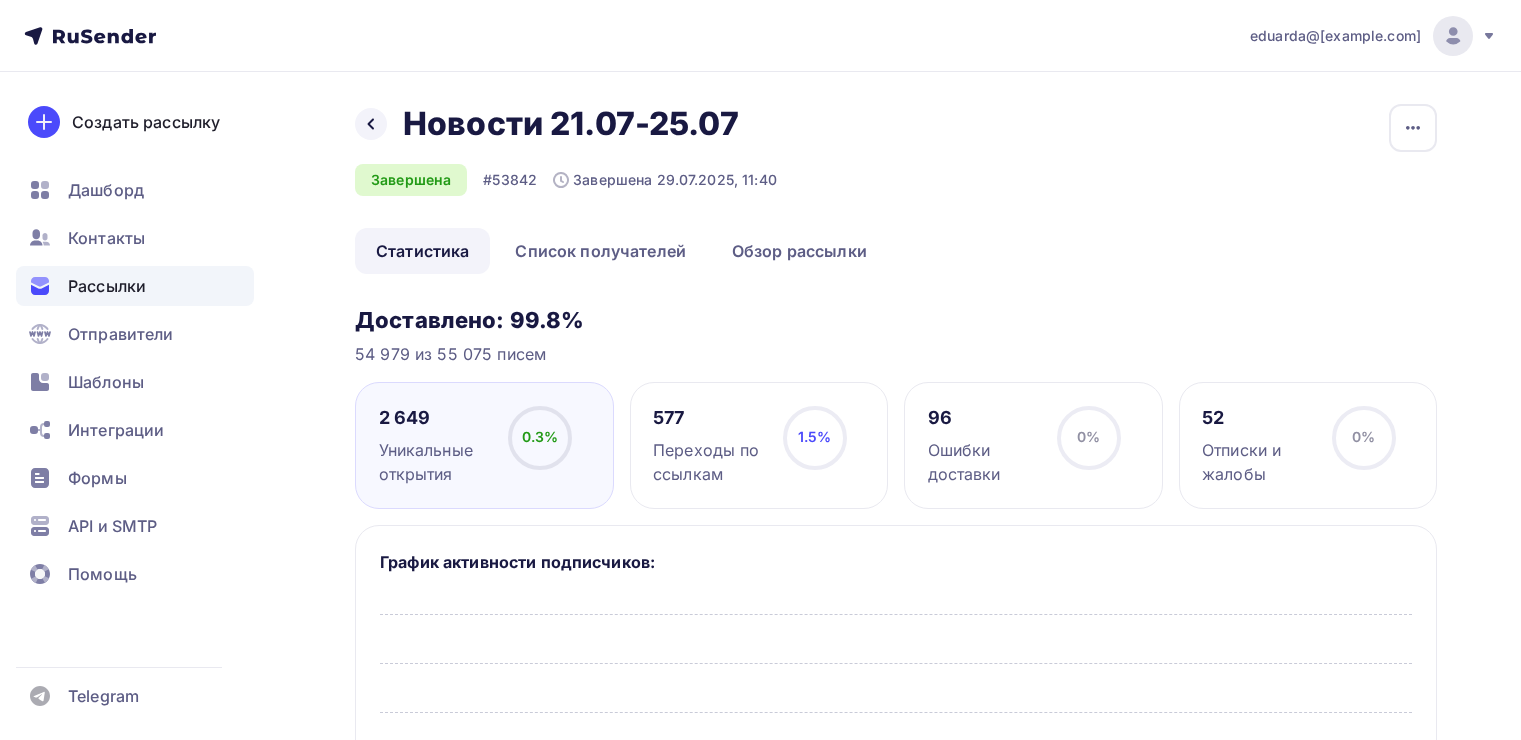 scroll, scrollTop: 0, scrollLeft: 0, axis: both 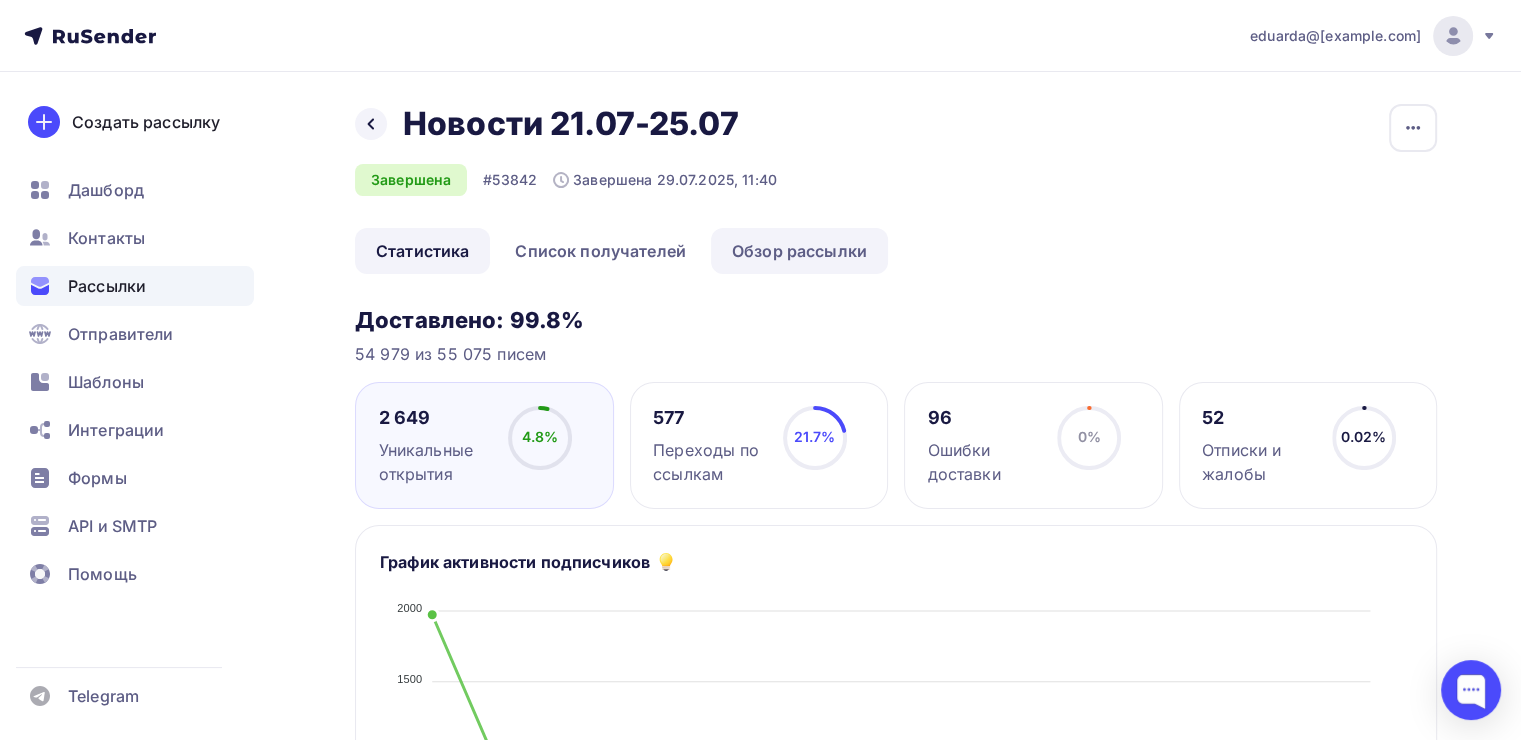 click on "Обзор рассылки" at bounding box center [799, 251] 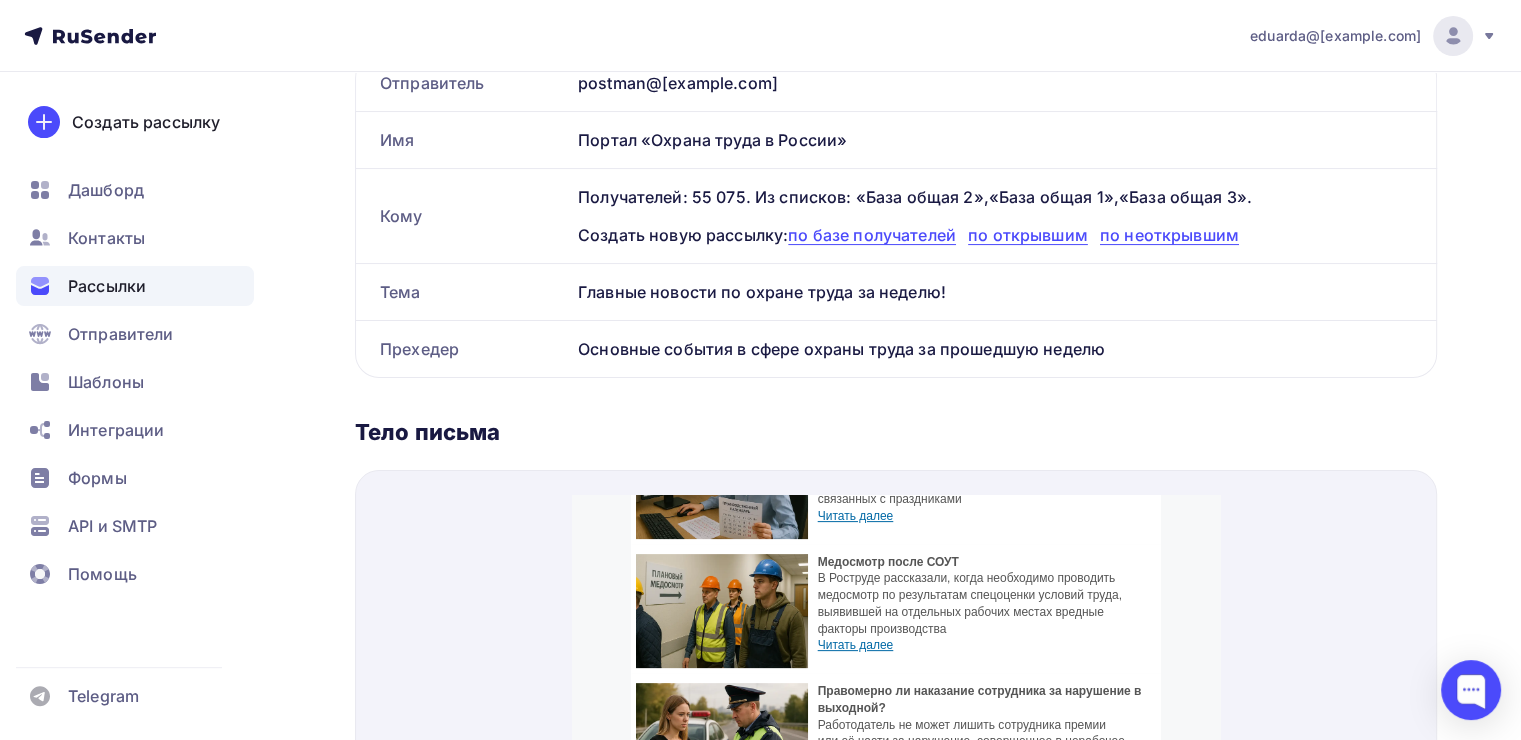 scroll, scrollTop: 0, scrollLeft: 0, axis: both 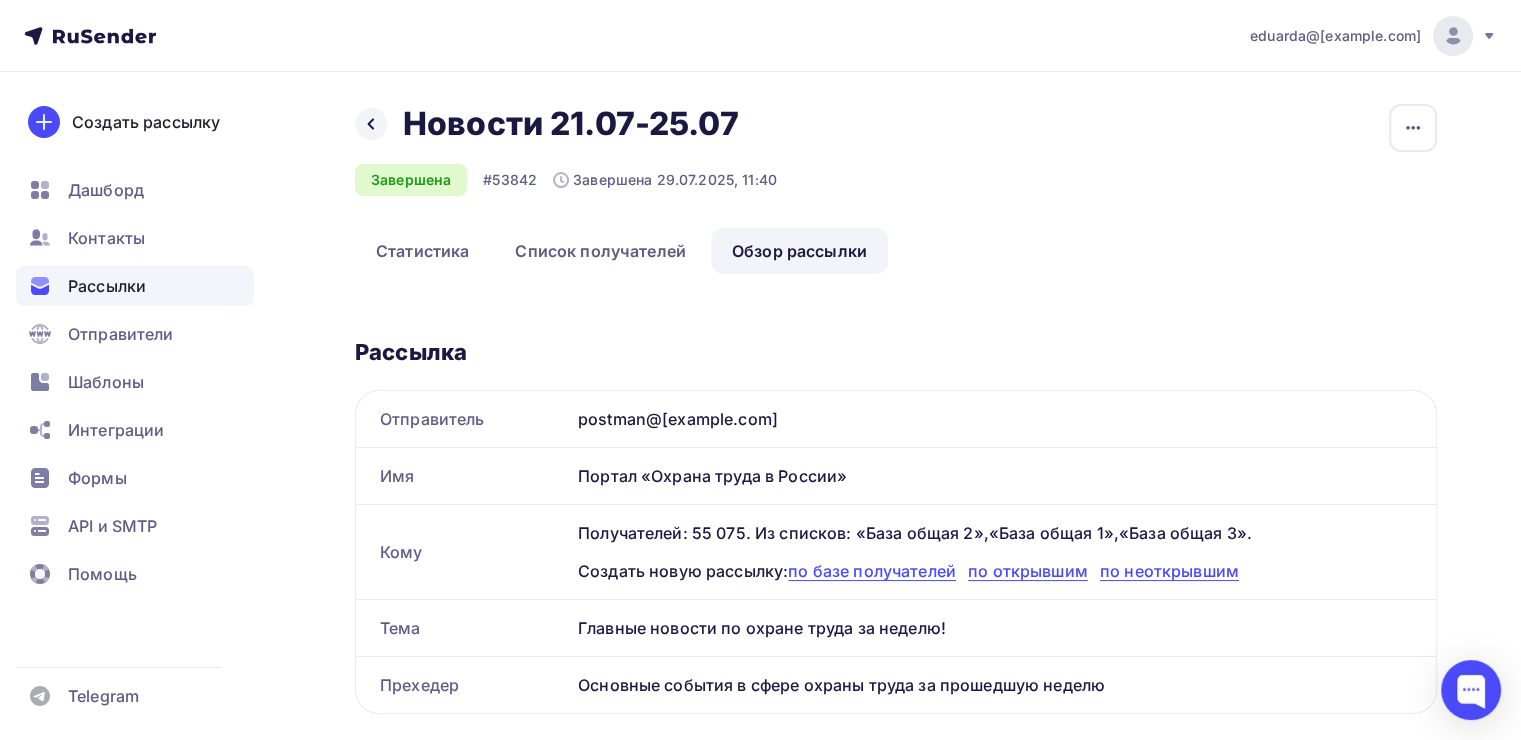 click on "Назад
Новости [DATE]-[DATE]
Новости [DATE]-[DATE]
Завершена
#53842
Завершена
[DATE], [TIME]
Копировать
Добавить в папку
Статистика
Список получателей
Обзор рассылки
Статистика
Список получателей
Обзор рассылки
Копировать
Добавить в папку
Рассылка
Отправитель
postman@[example.com]
Имя
Портал «Охрана труда в России»
Кому" at bounding box center (896, 753) 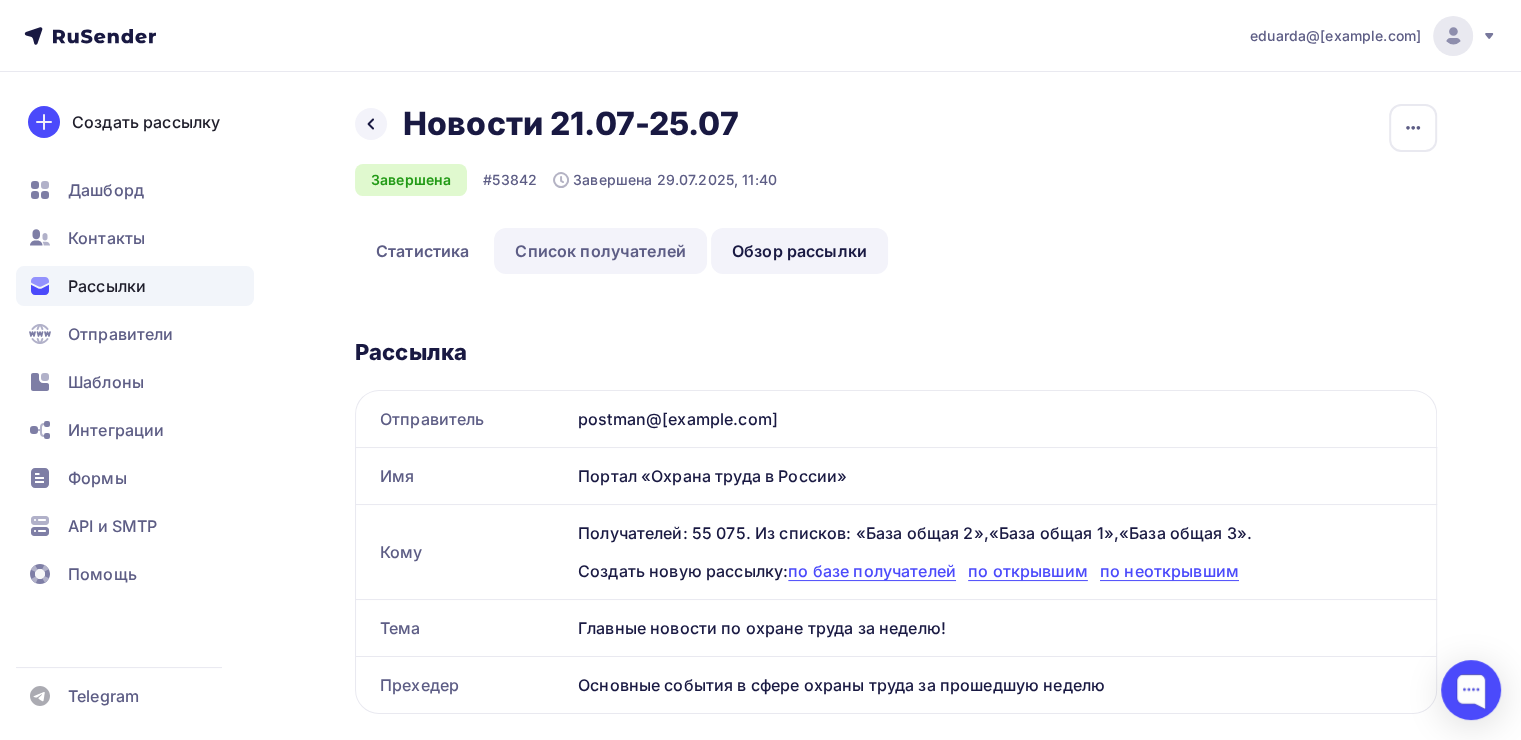 click on "Список получателей" at bounding box center (600, 251) 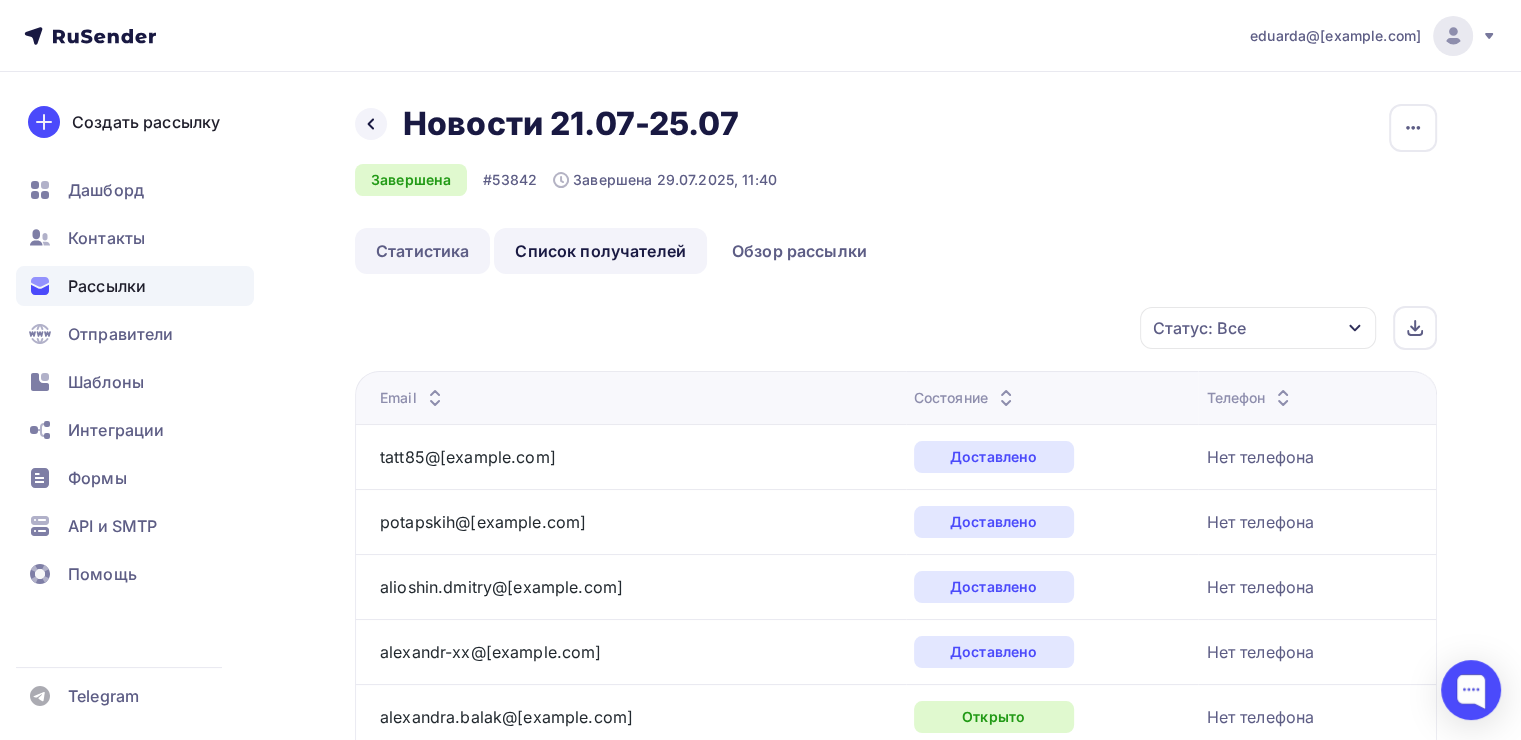 click on "Статистика" at bounding box center [422, 251] 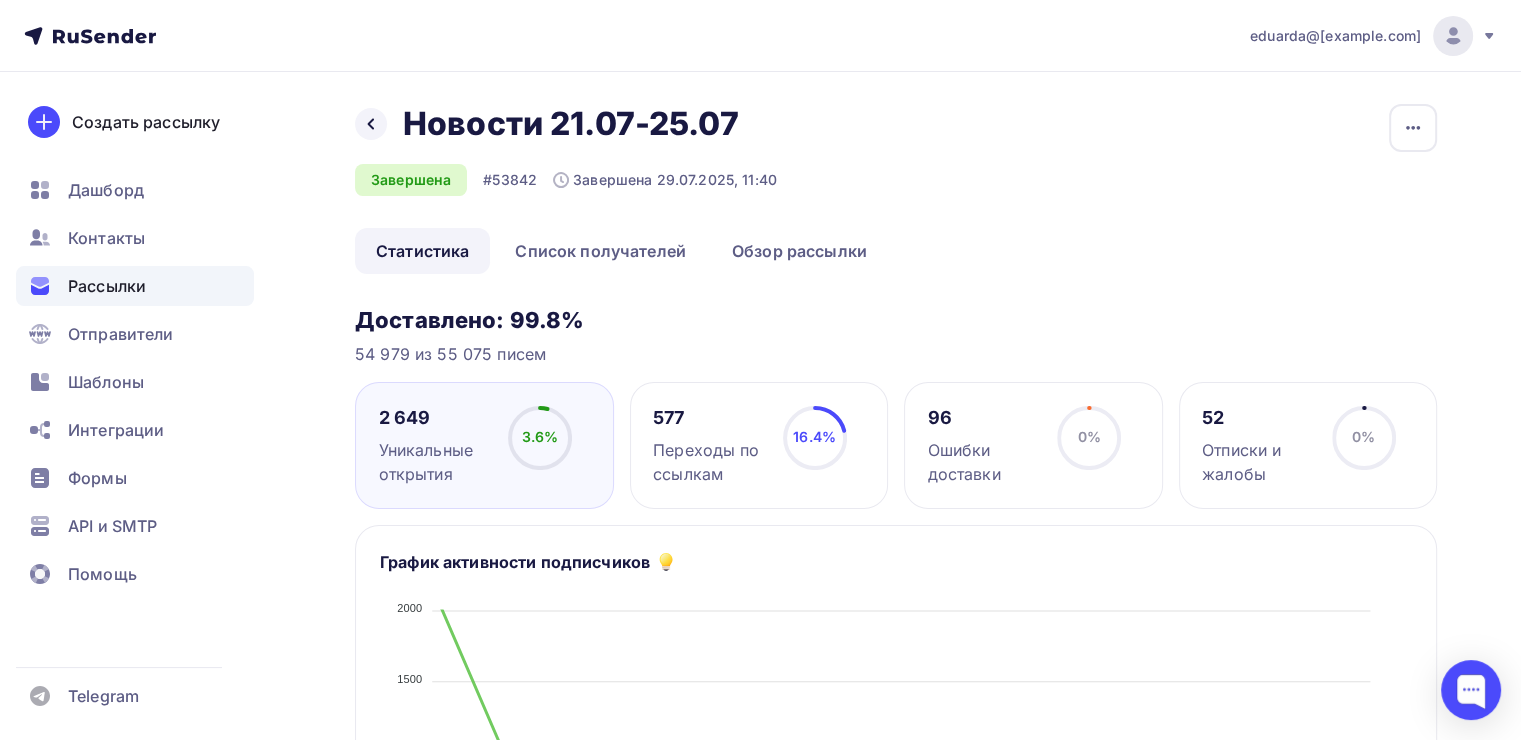 click on "Переходы по ссылкам" at bounding box center [709, 462] 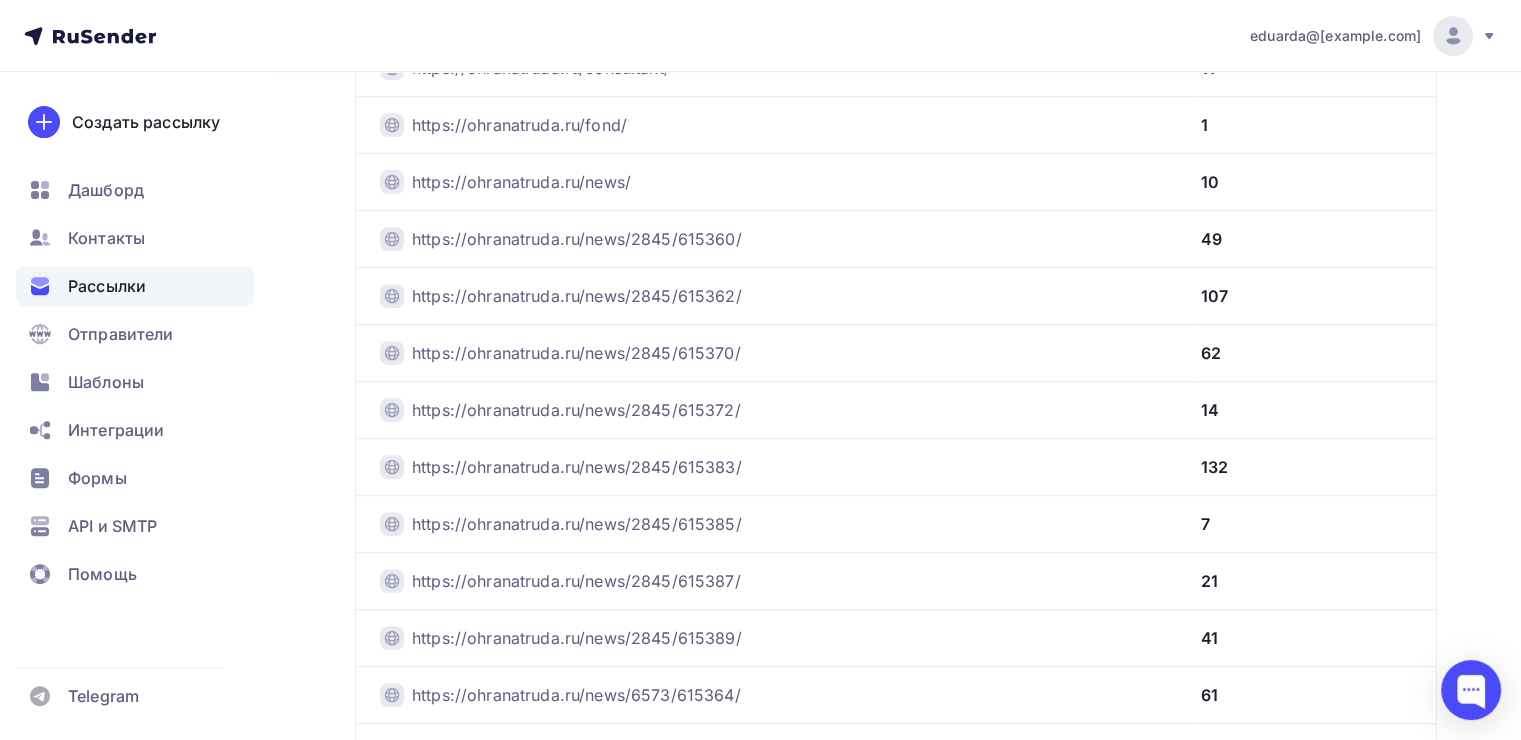 scroll, scrollTop: 1200, scrollLeft: 0, axis: vertical 